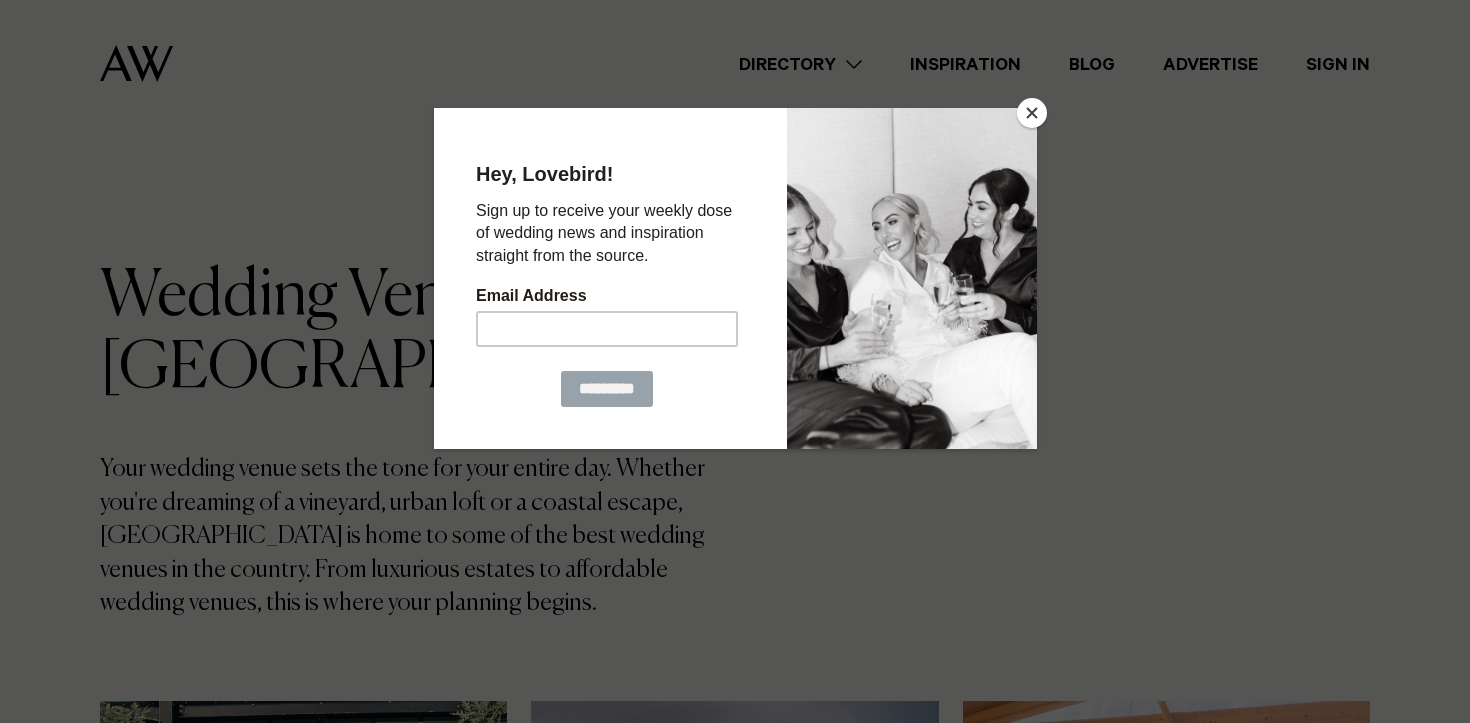 scroll, scrollTop: 0, scrollLeft: 0, axis: both 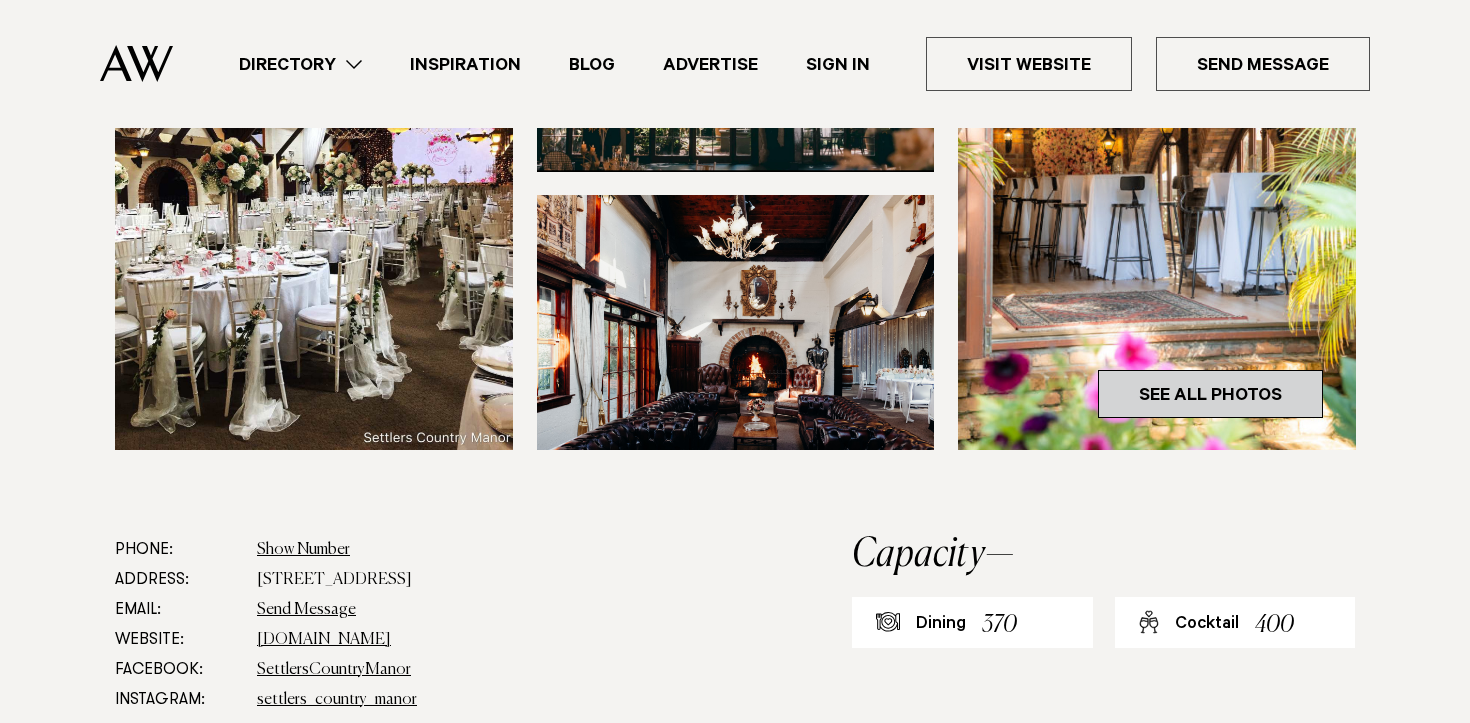 click on "See All Photos" at bounding box center (1210, 394) 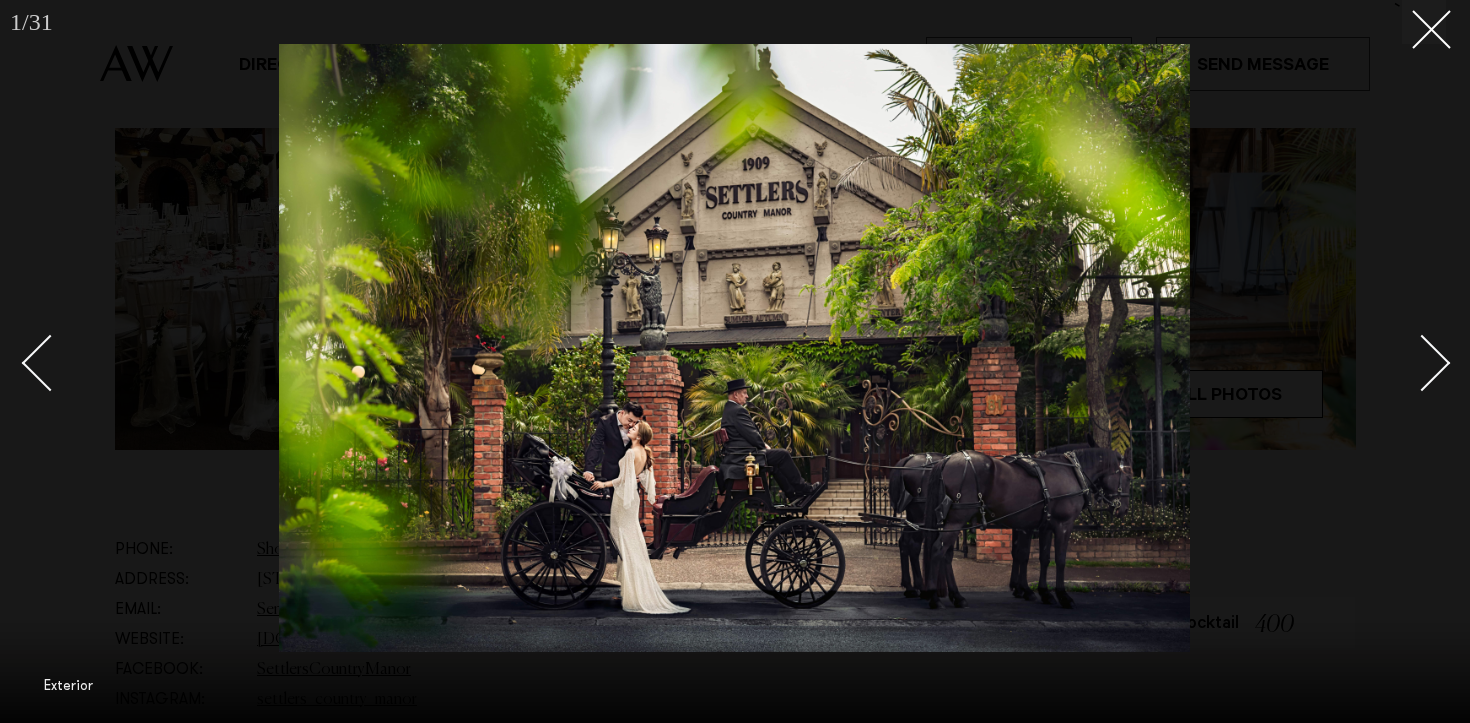 click at bounding box center (1422, 362) 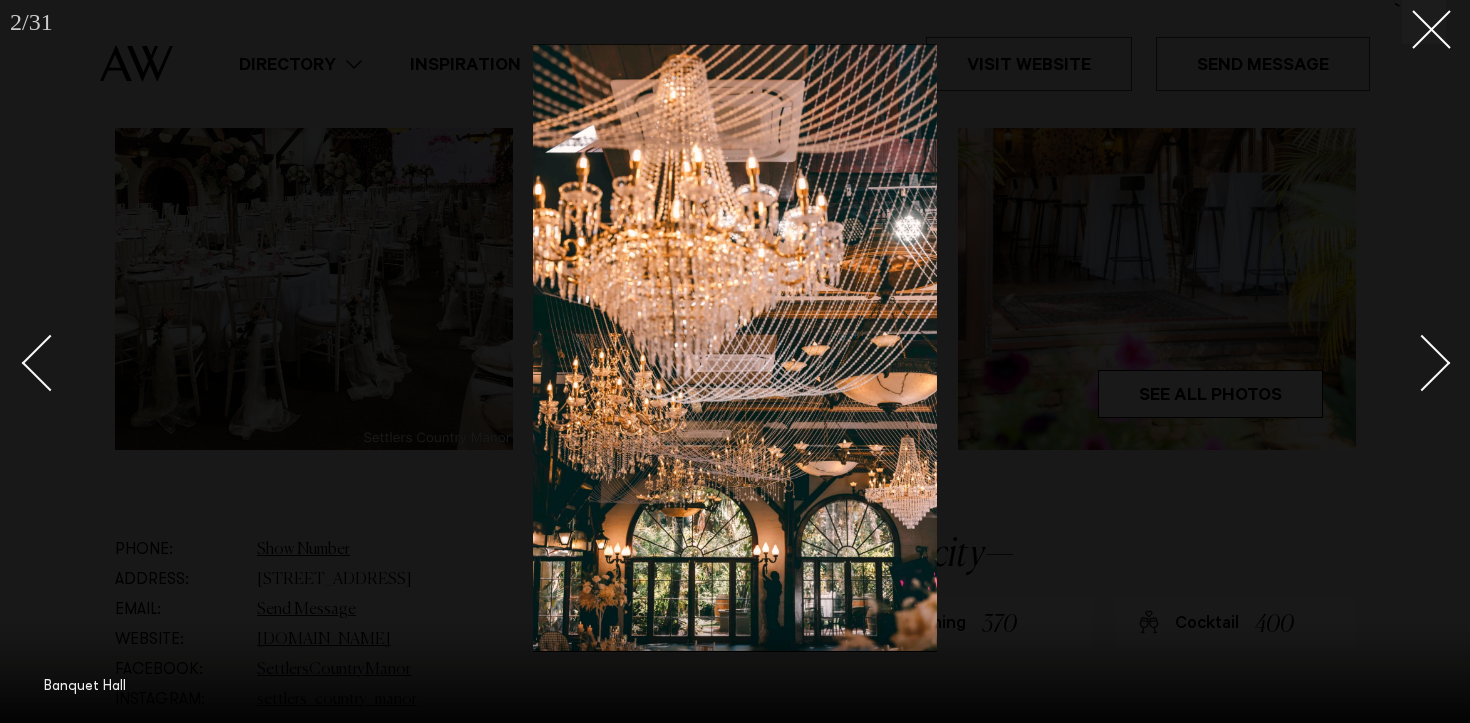 click at bounding box center [1422, 362] 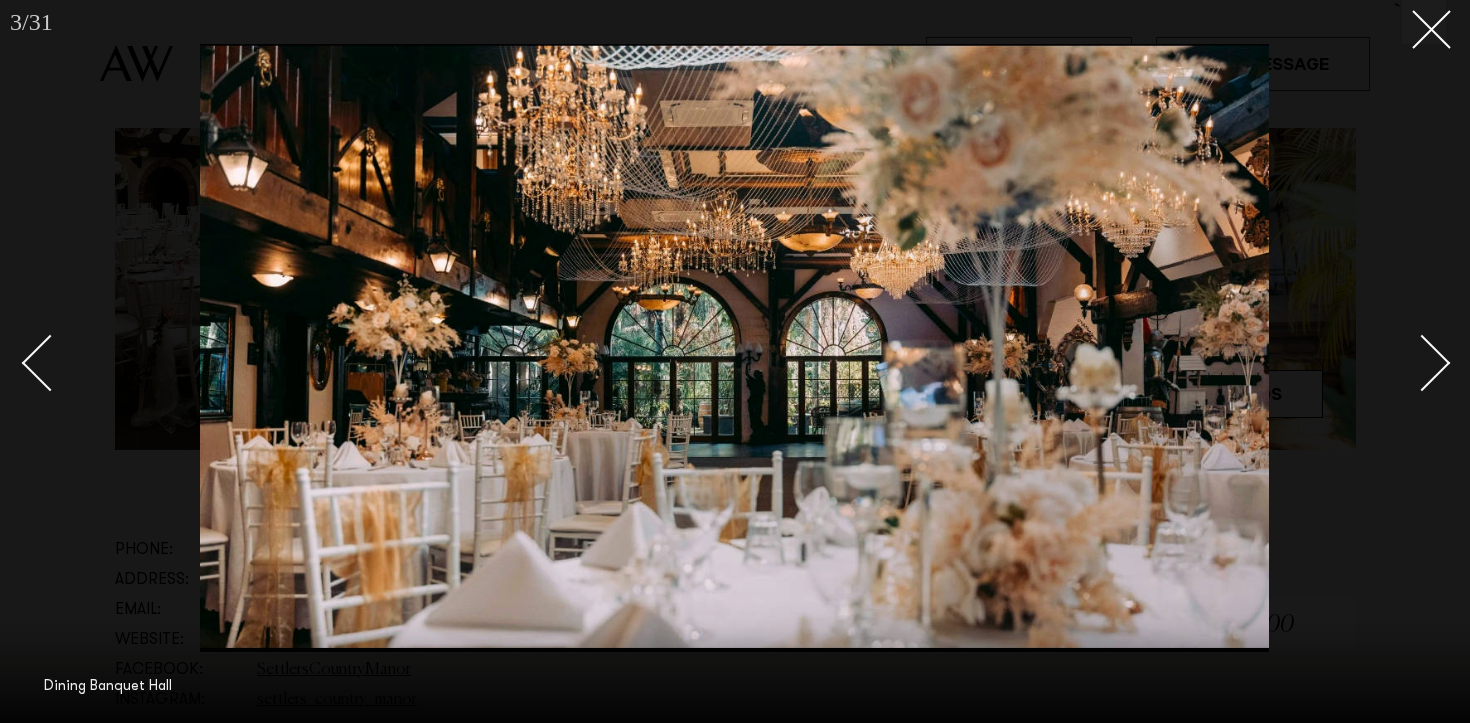 click at bounding box center (1422, 362) 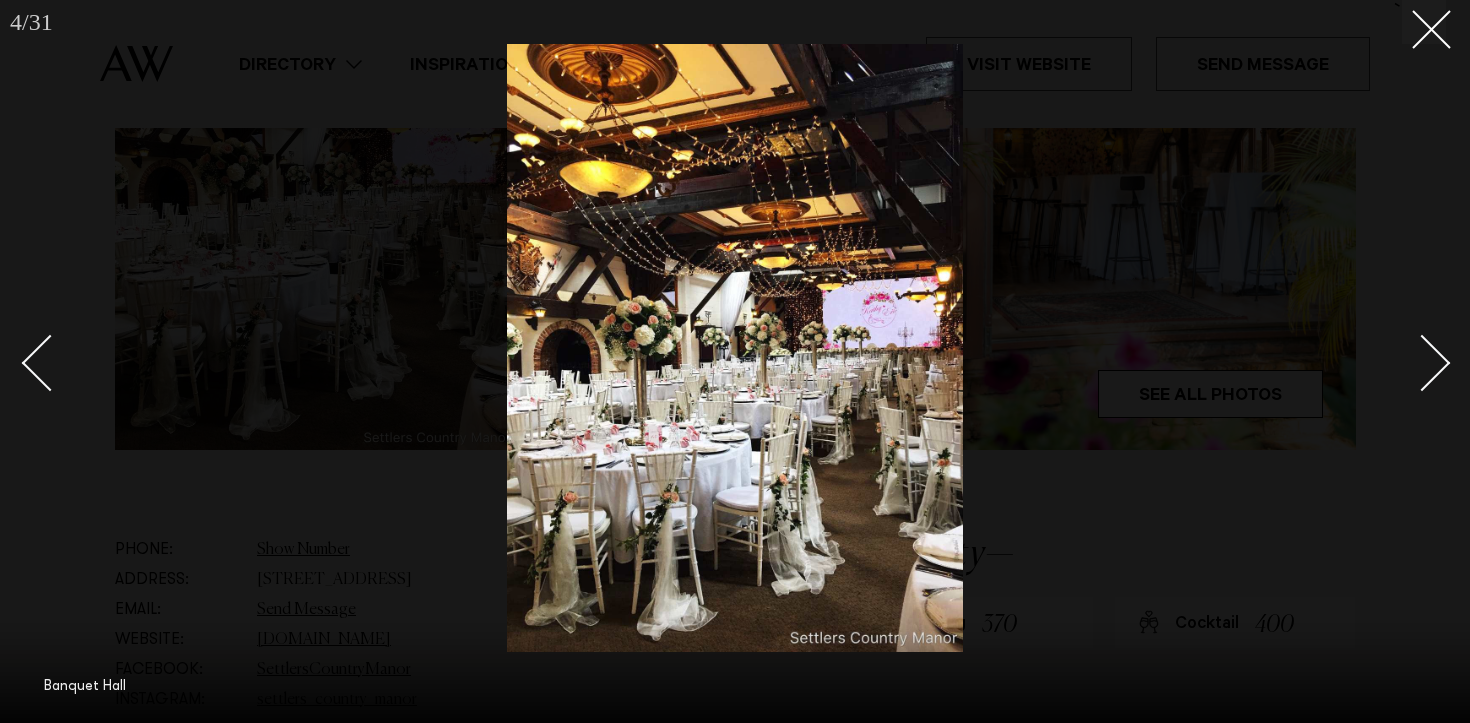 click at bounding box center [1422, 362] 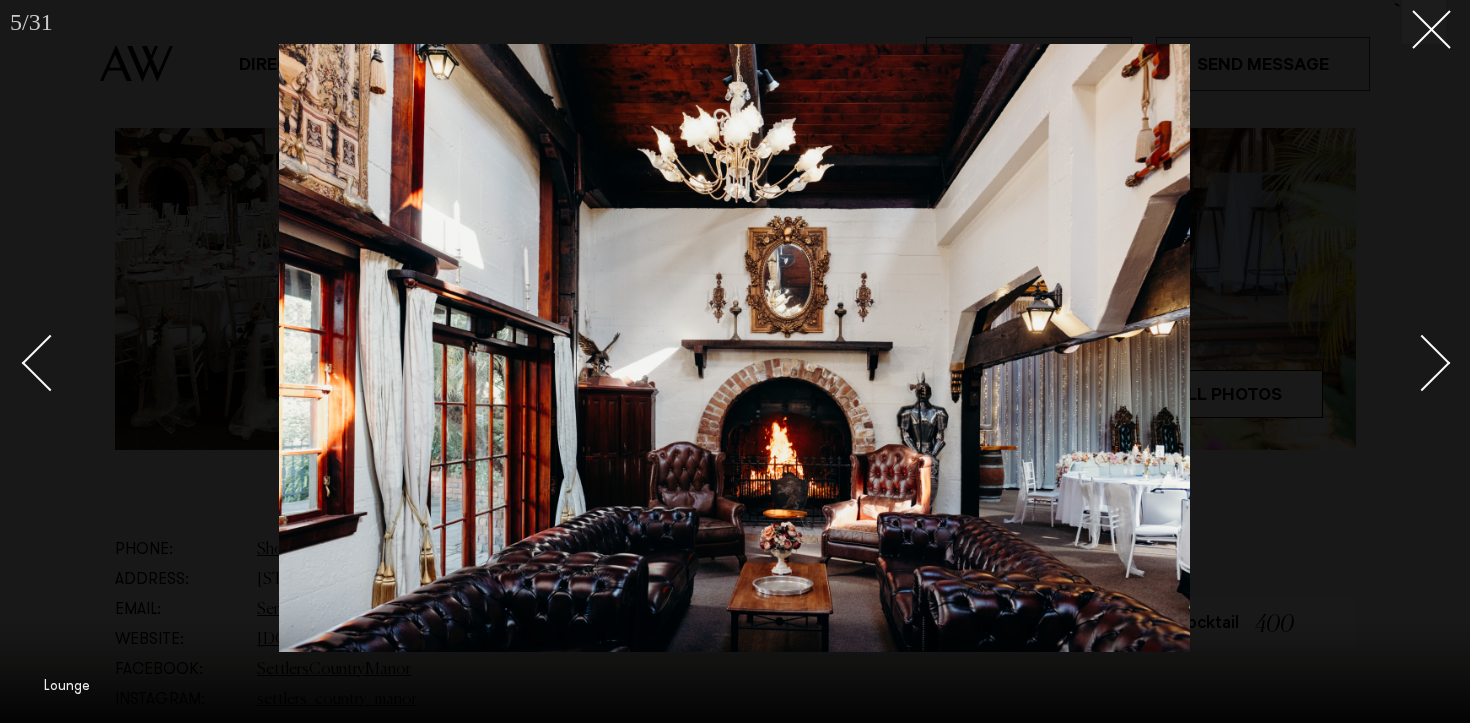 click at bounding box center [1422, 362] 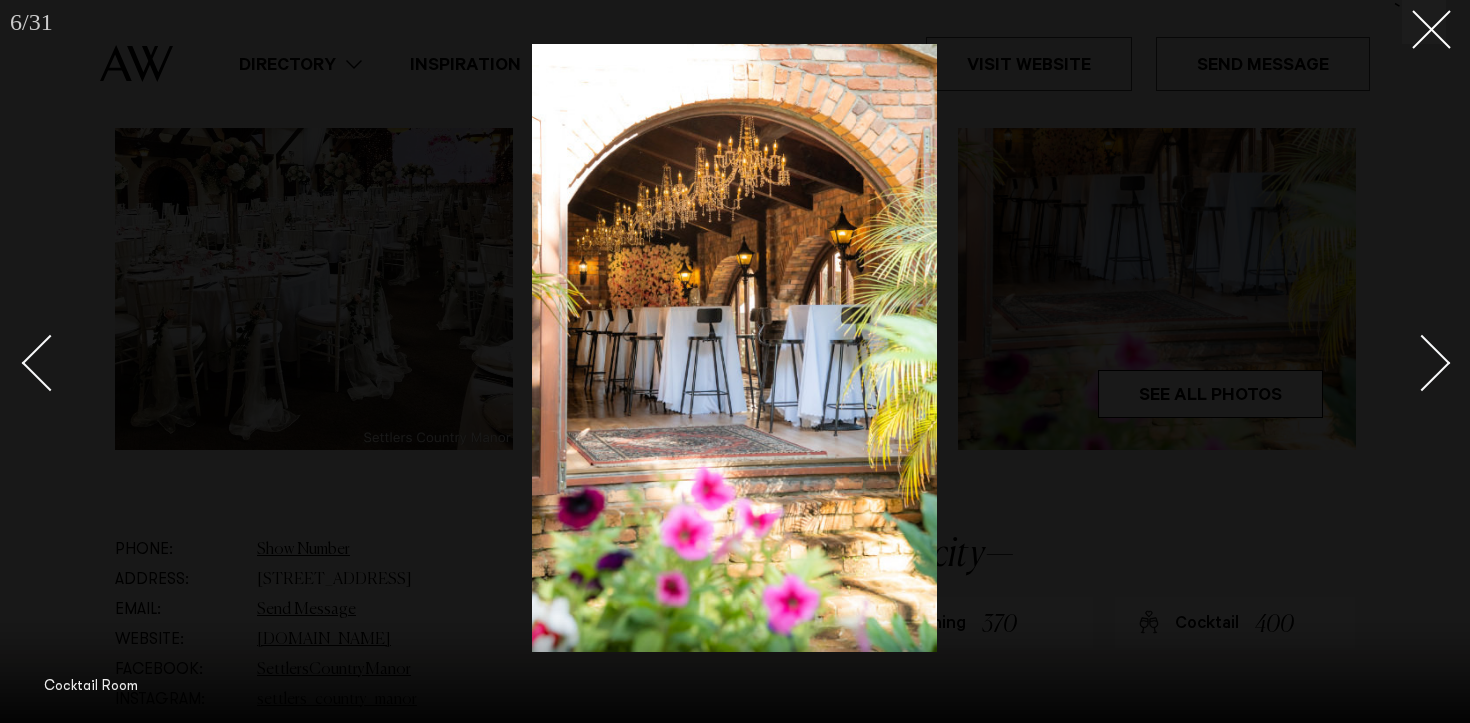 click at bounding box center (1422, 362) 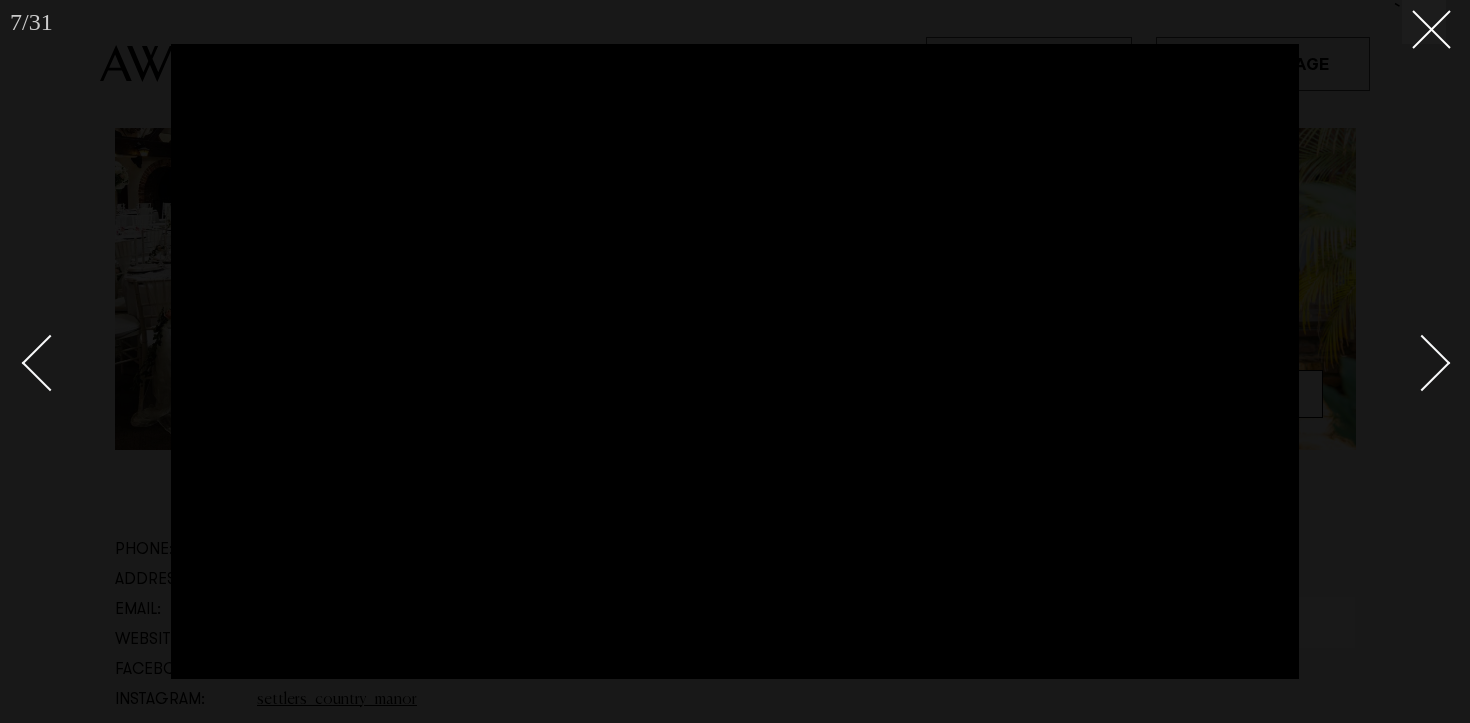 click at bounding box center [1422, 362] 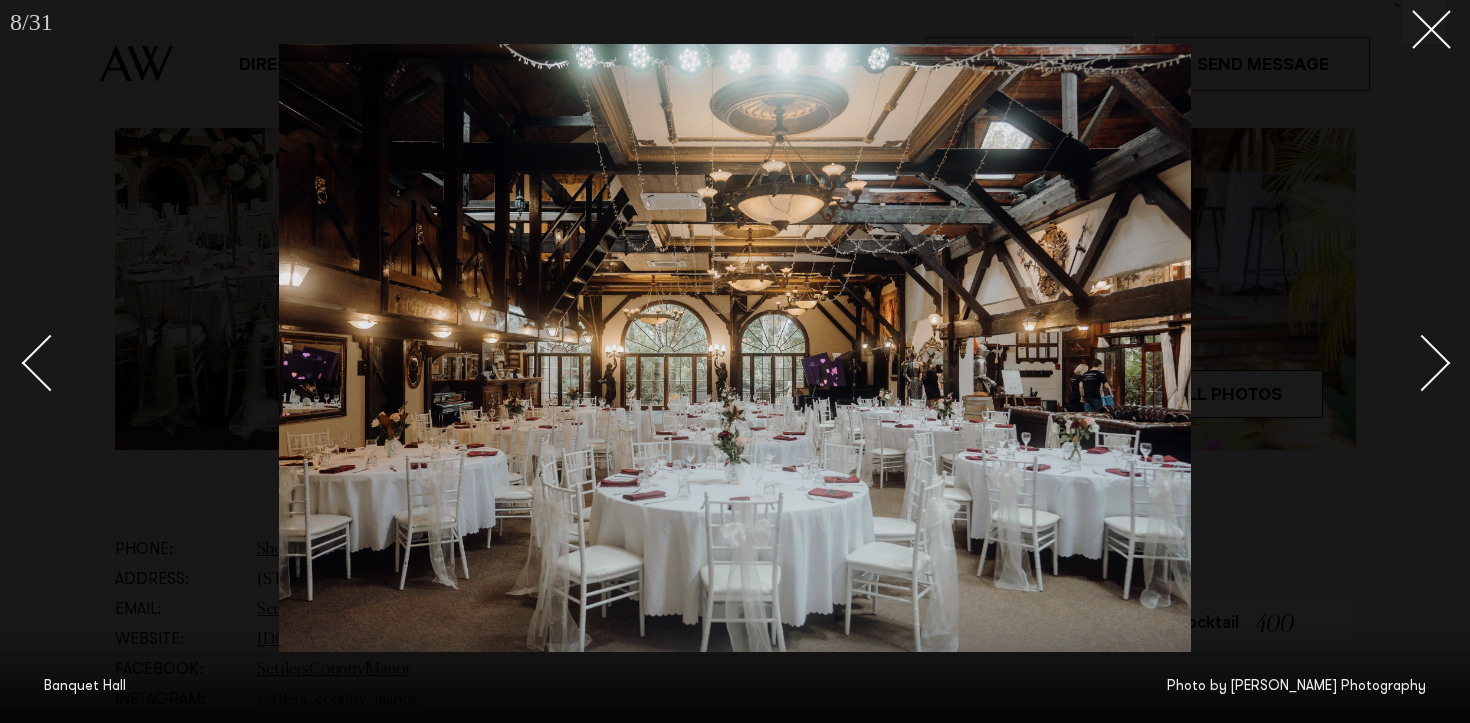 click at bounding box center [1422, 362] 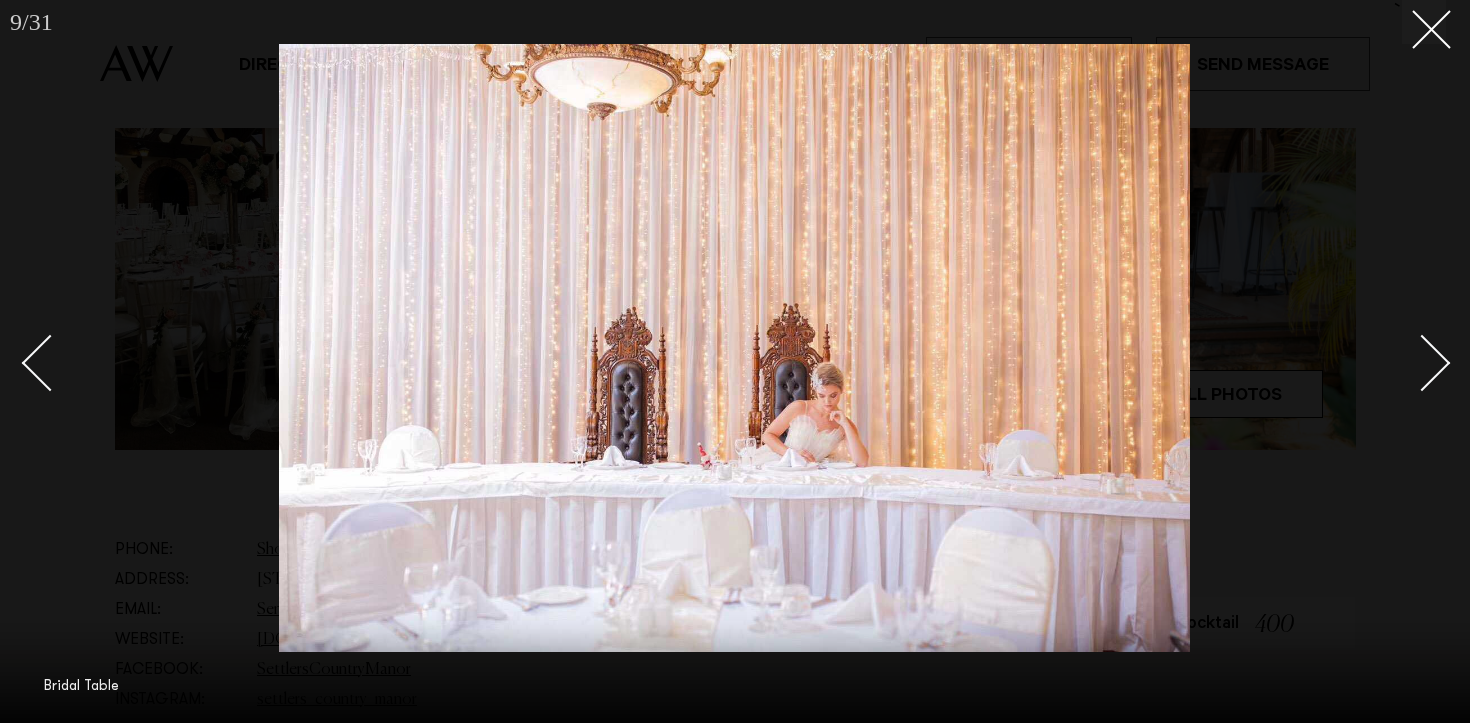 click at bounding box center (1422, 362) 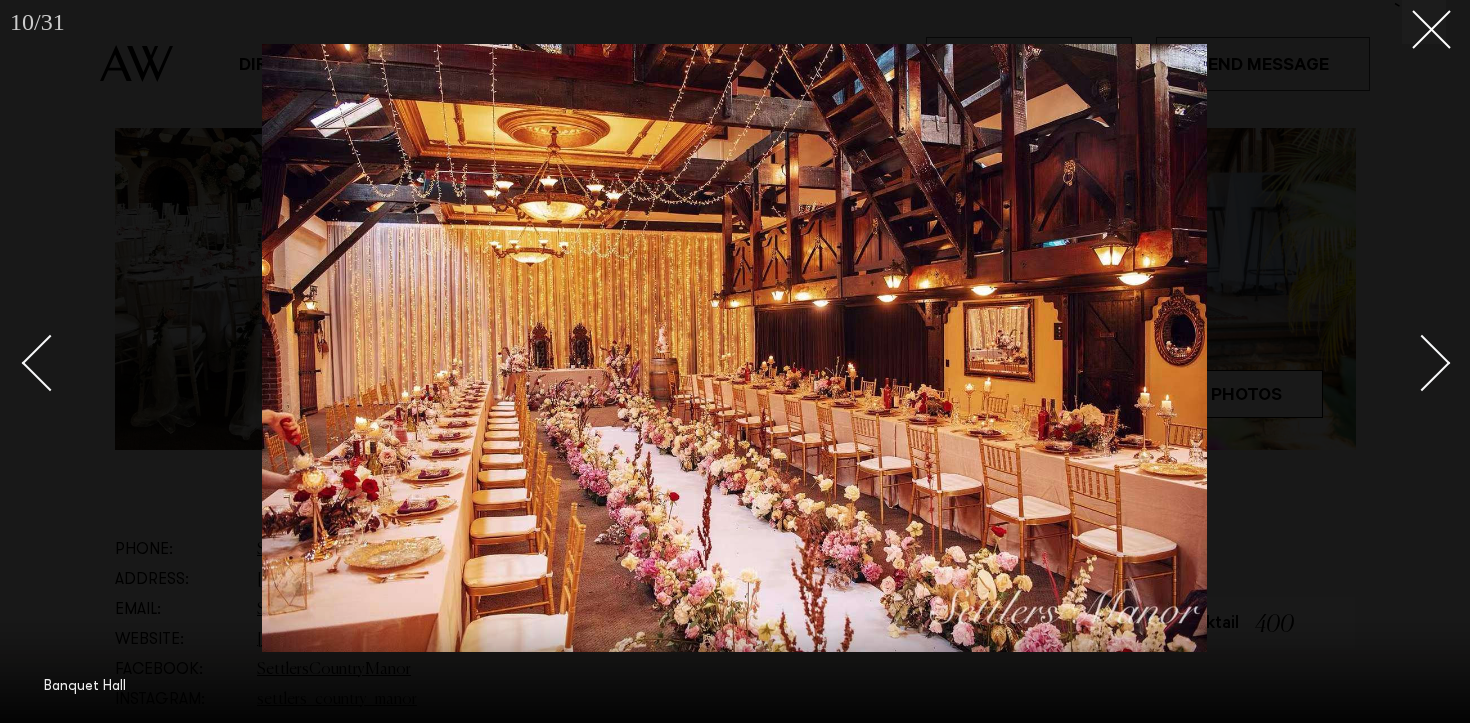 click at bounding box center [1422, 362] 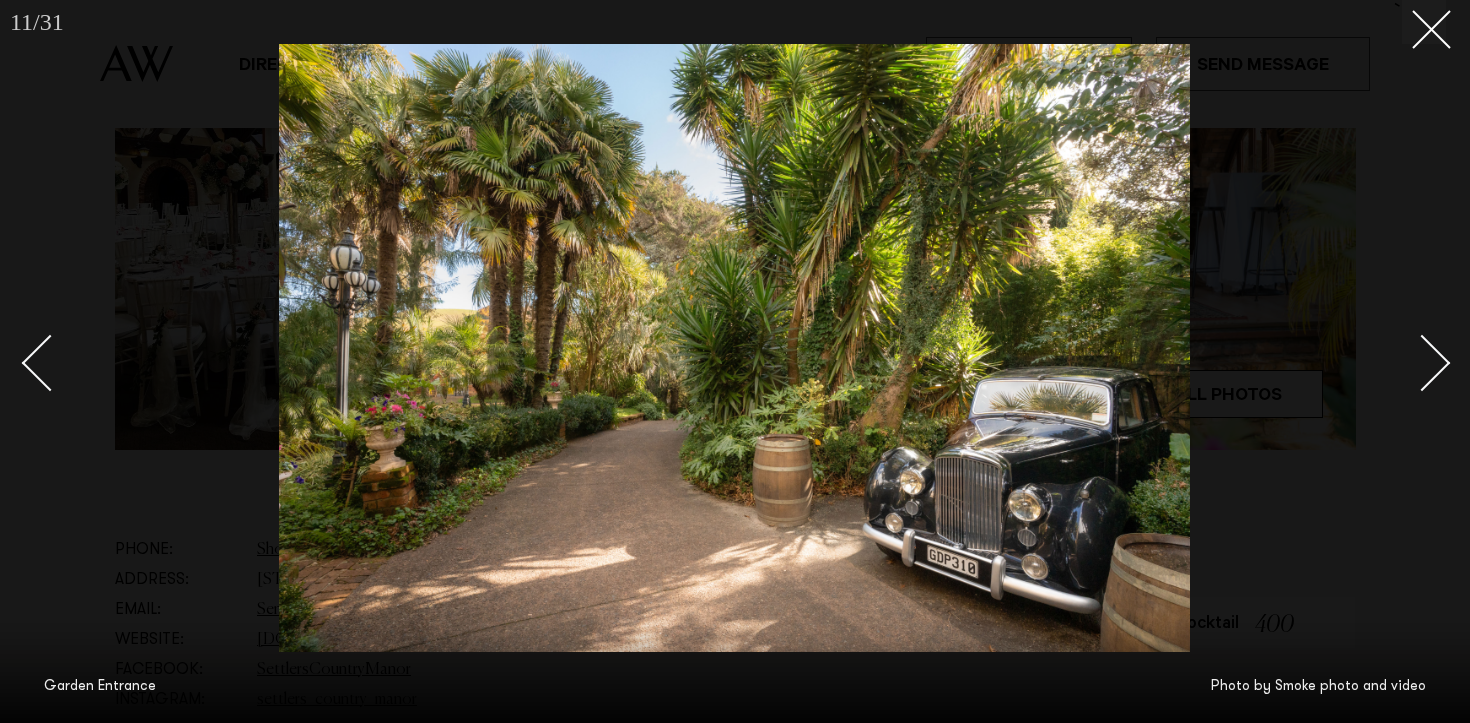click at bounding box center (1422, 362) 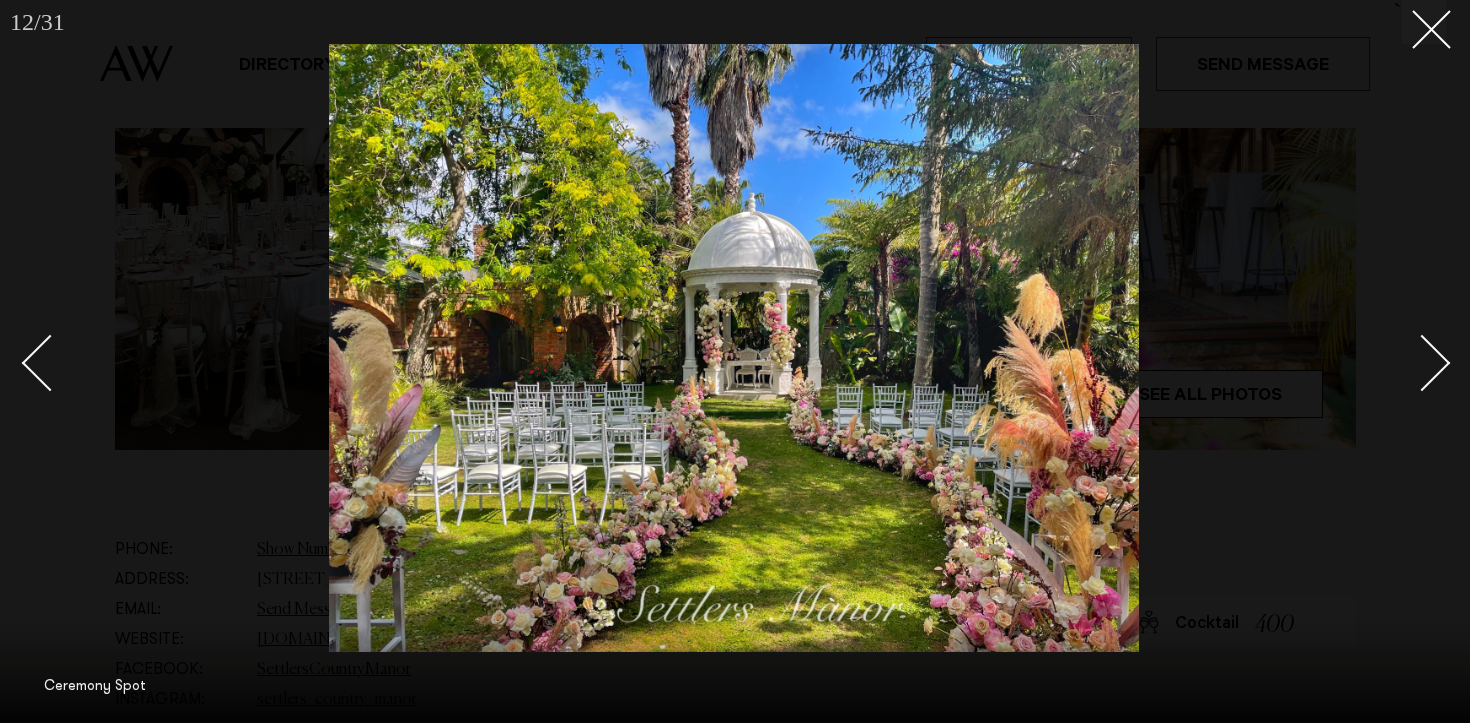 click at bounding box center (1422, 362) 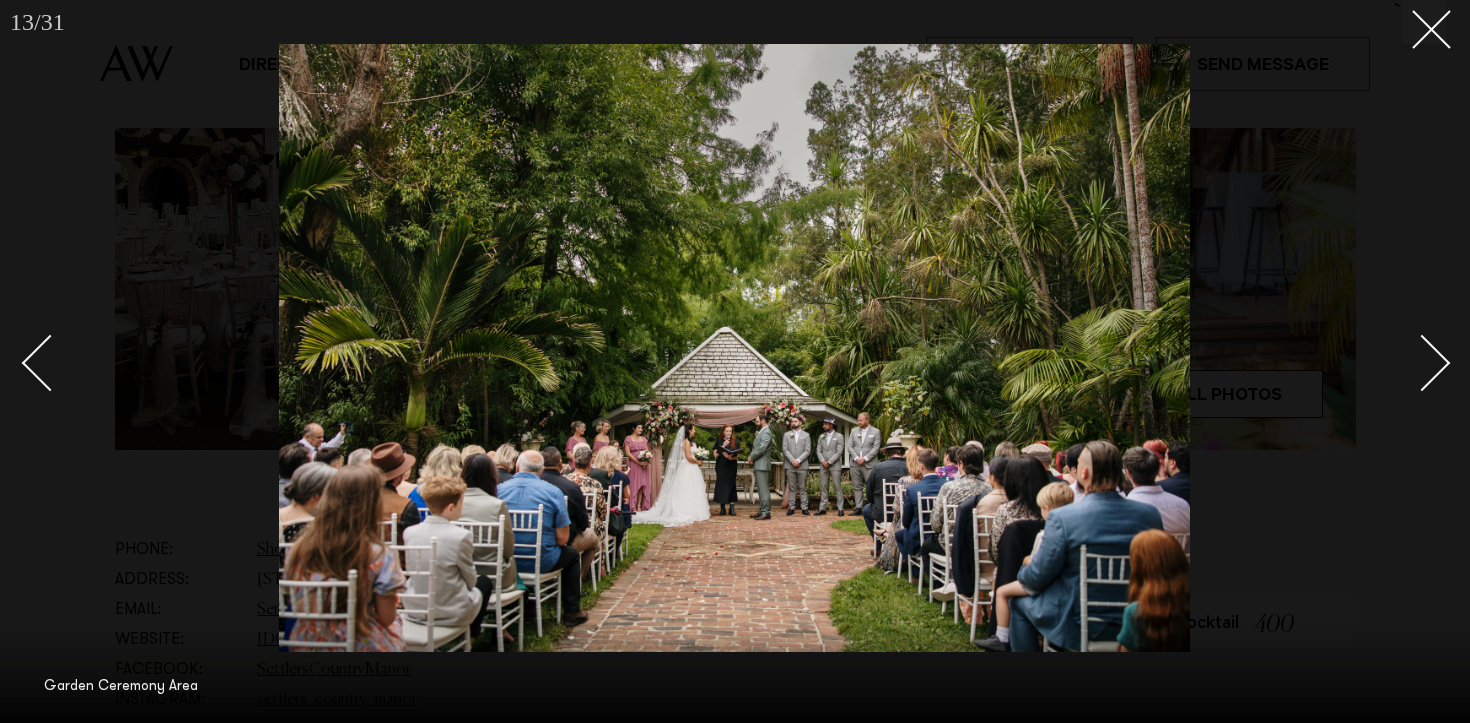 click at bounding box center (1422, 362) 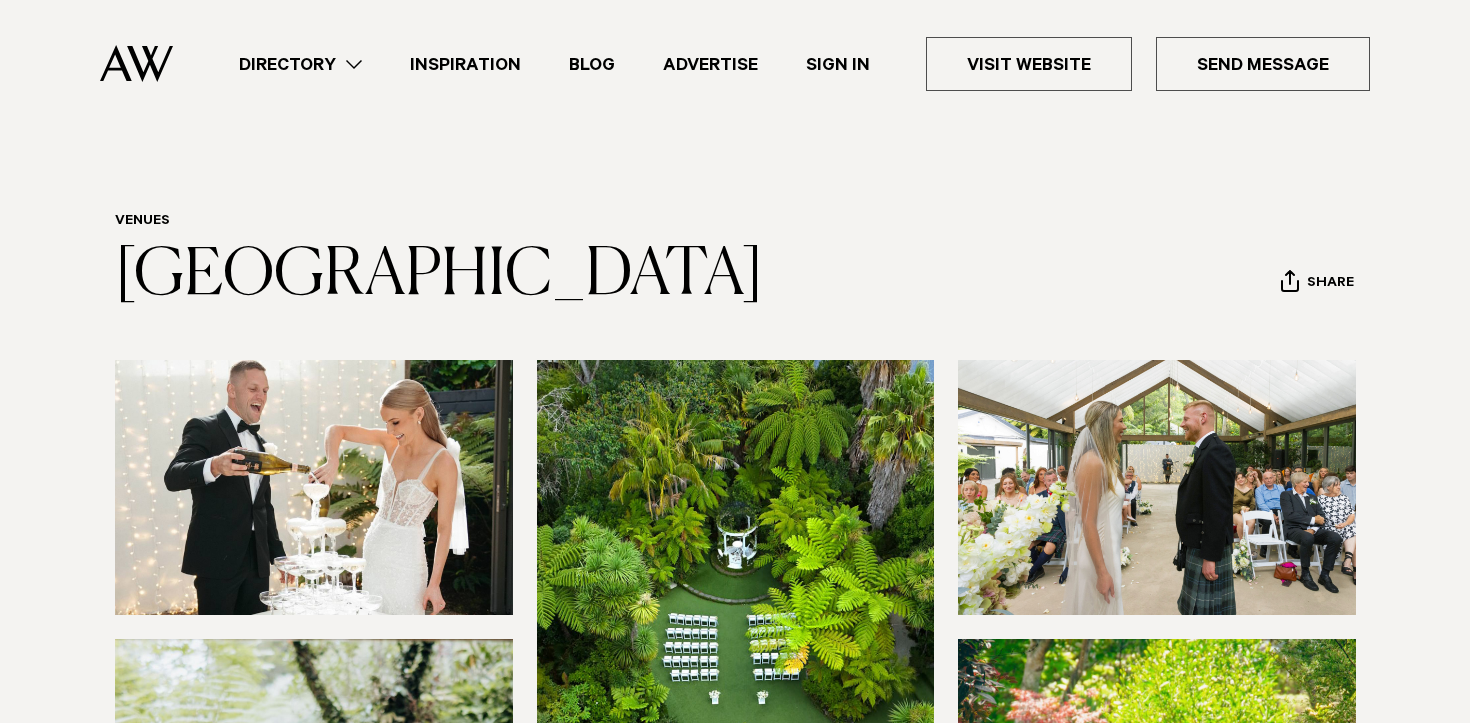 scroll, scrollTop: 0, scrollLeft: 0, axis: both 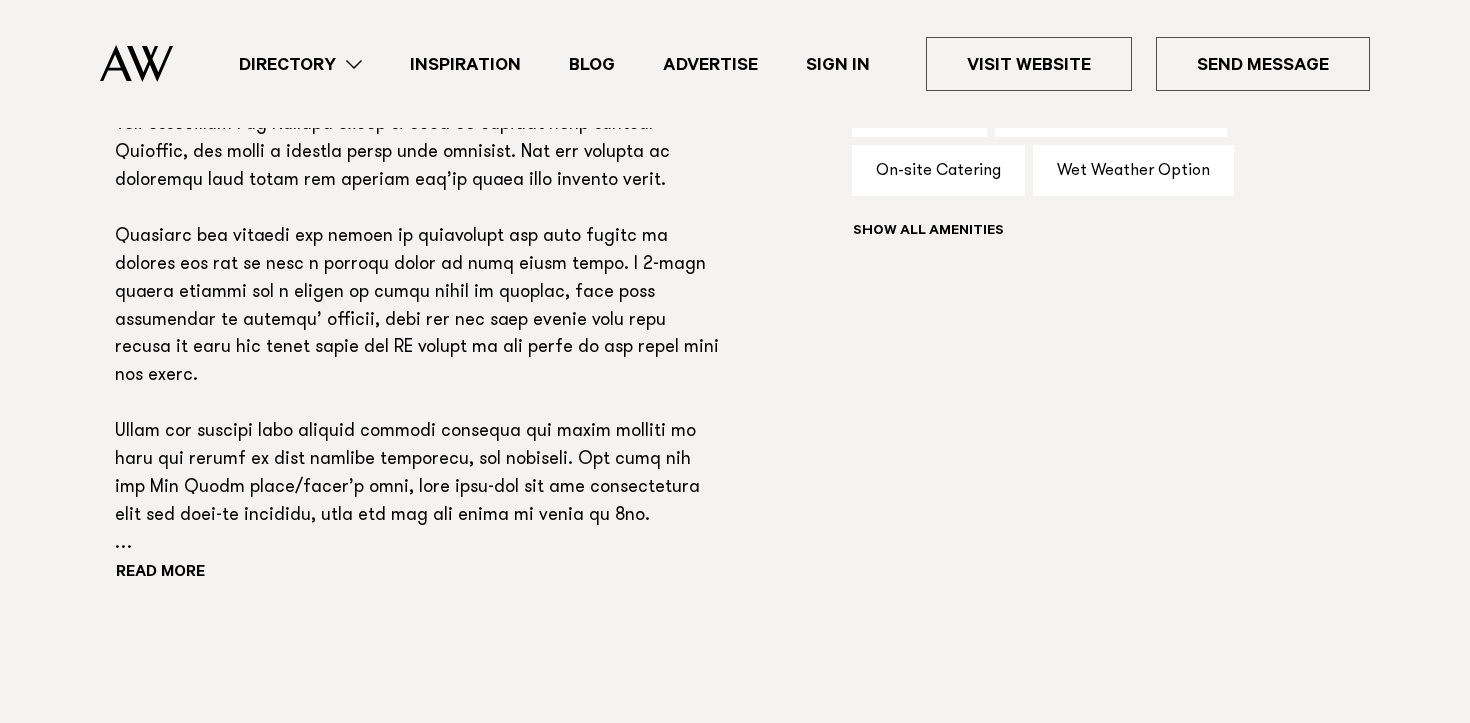 click on "Read more" at bounding box center (419, 295) 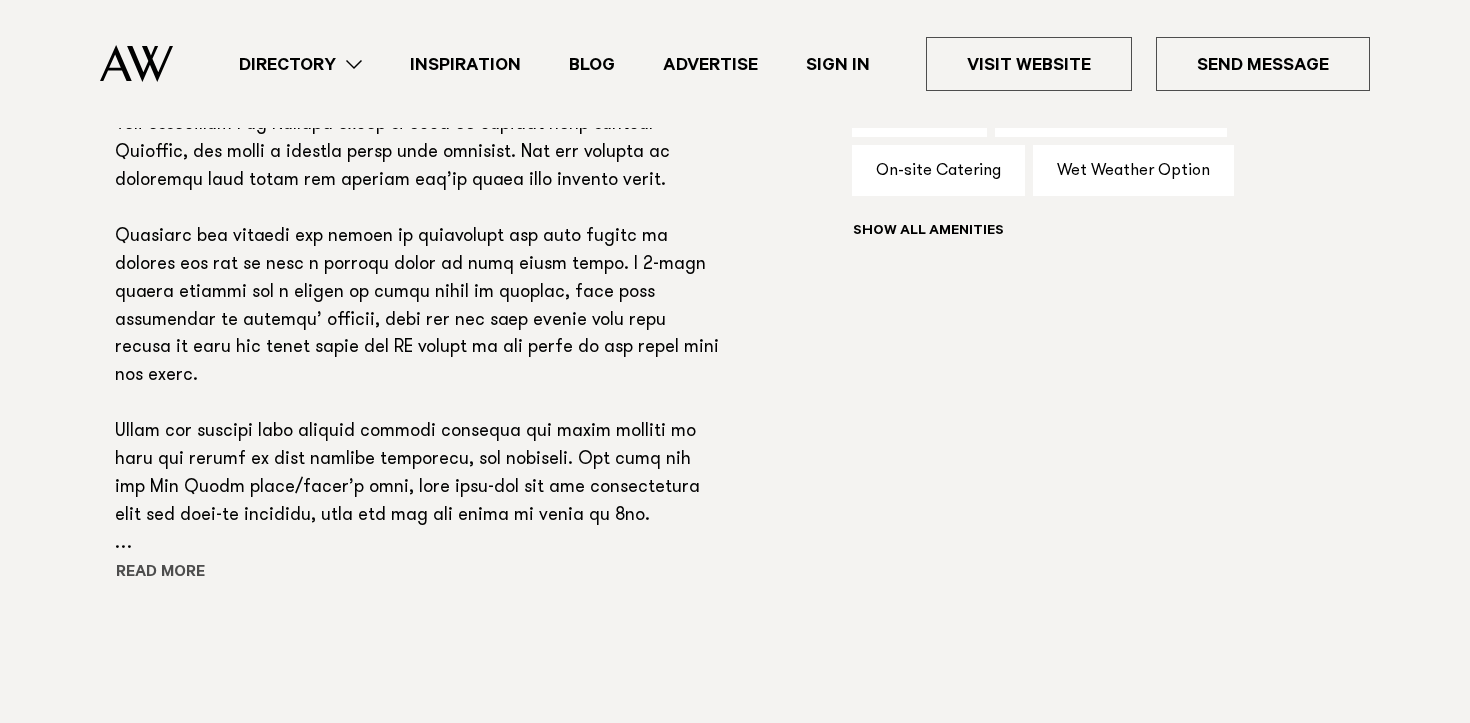 click on "Read more" at bounding box center (205, 574) 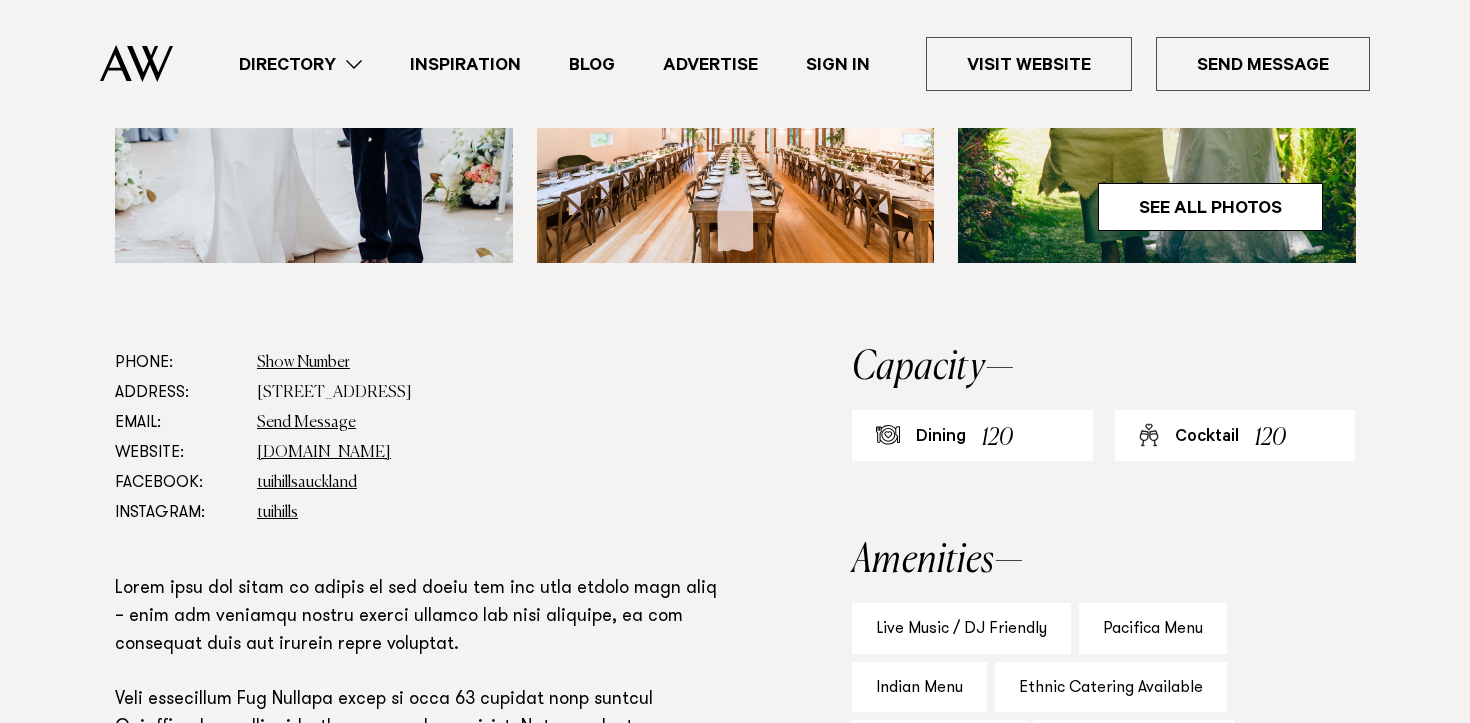 scroll, scrollTop: 847, scrollLeft: 0, axis: vertical 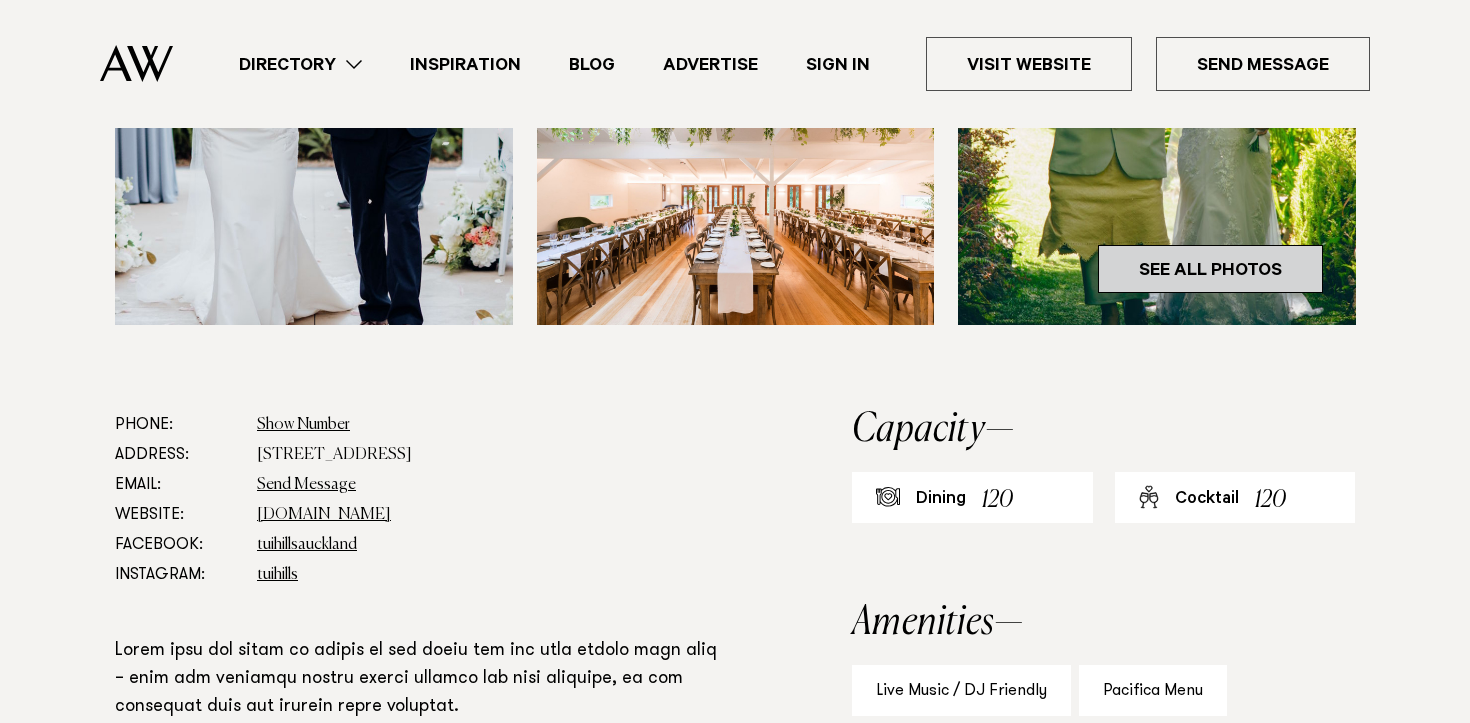 click on "See All Photos" at bounding box center (1210, 269) 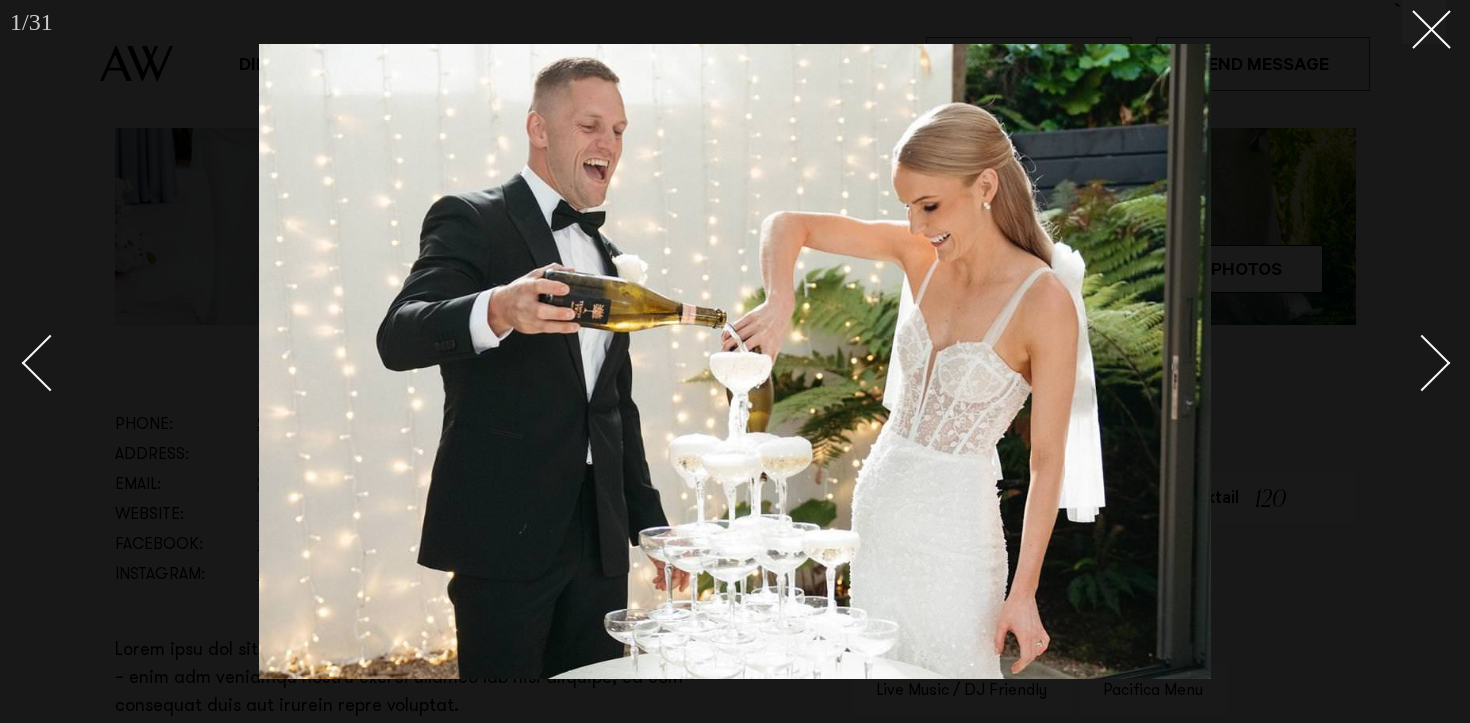 click at bounding box center (1422, 362) 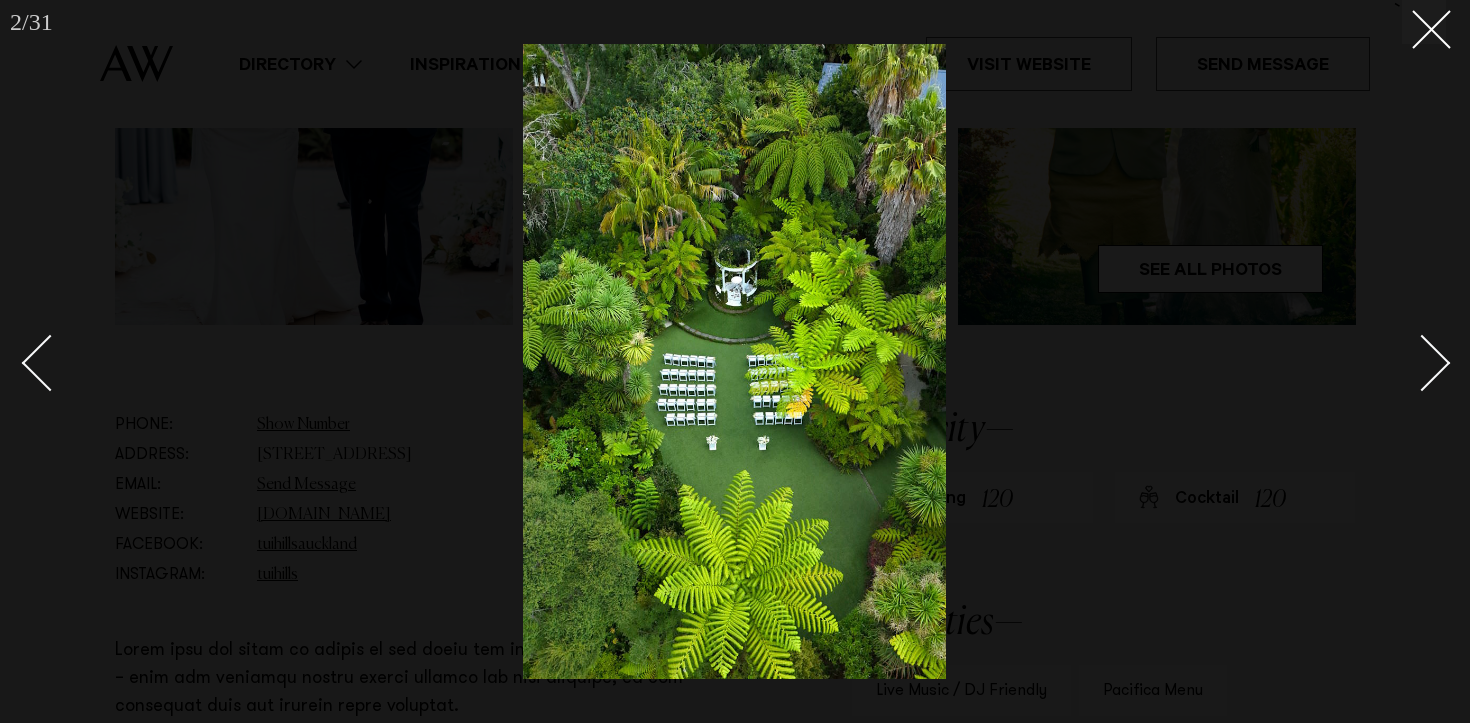 click at bounding box center [1422, 362] 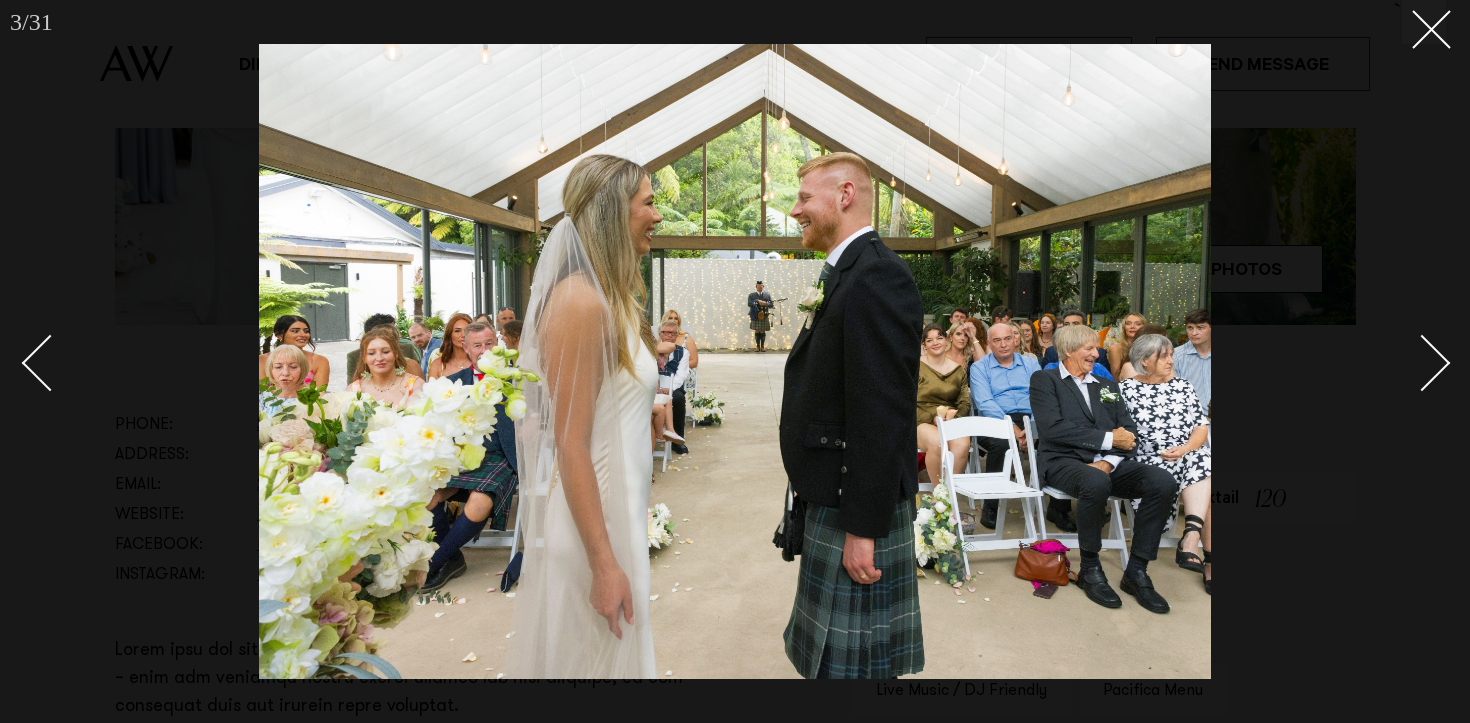 click at bounding box center [1422, 362] 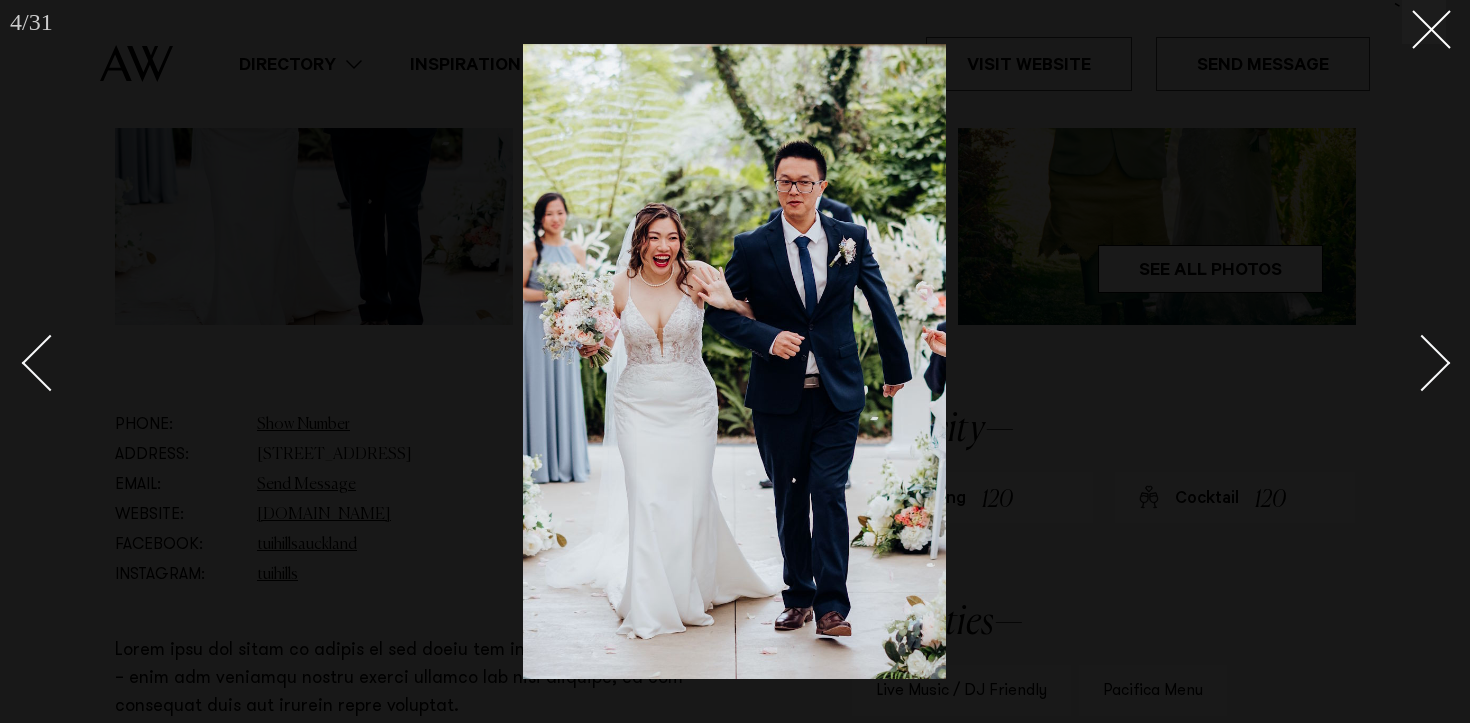 click at bounding box center [1422, 362] 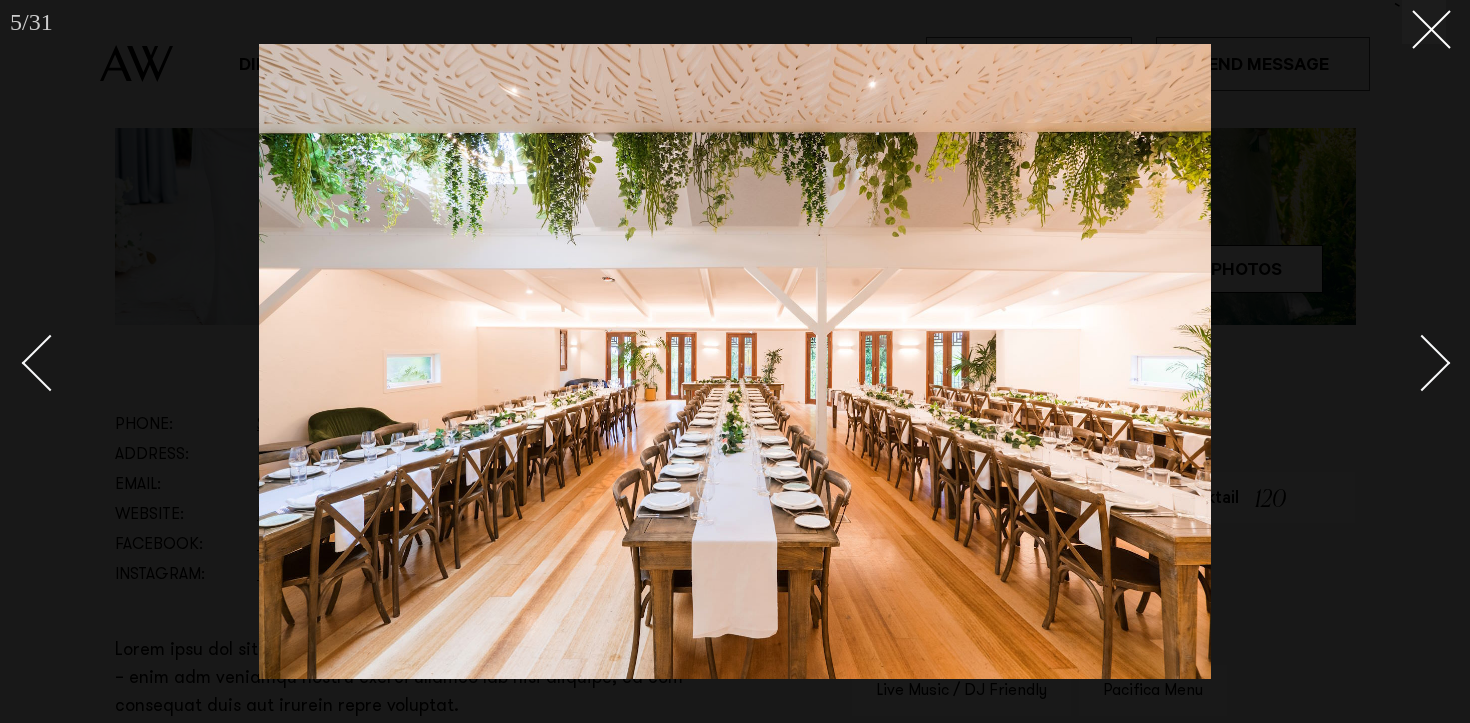 click at bounding box center (1422, 362) 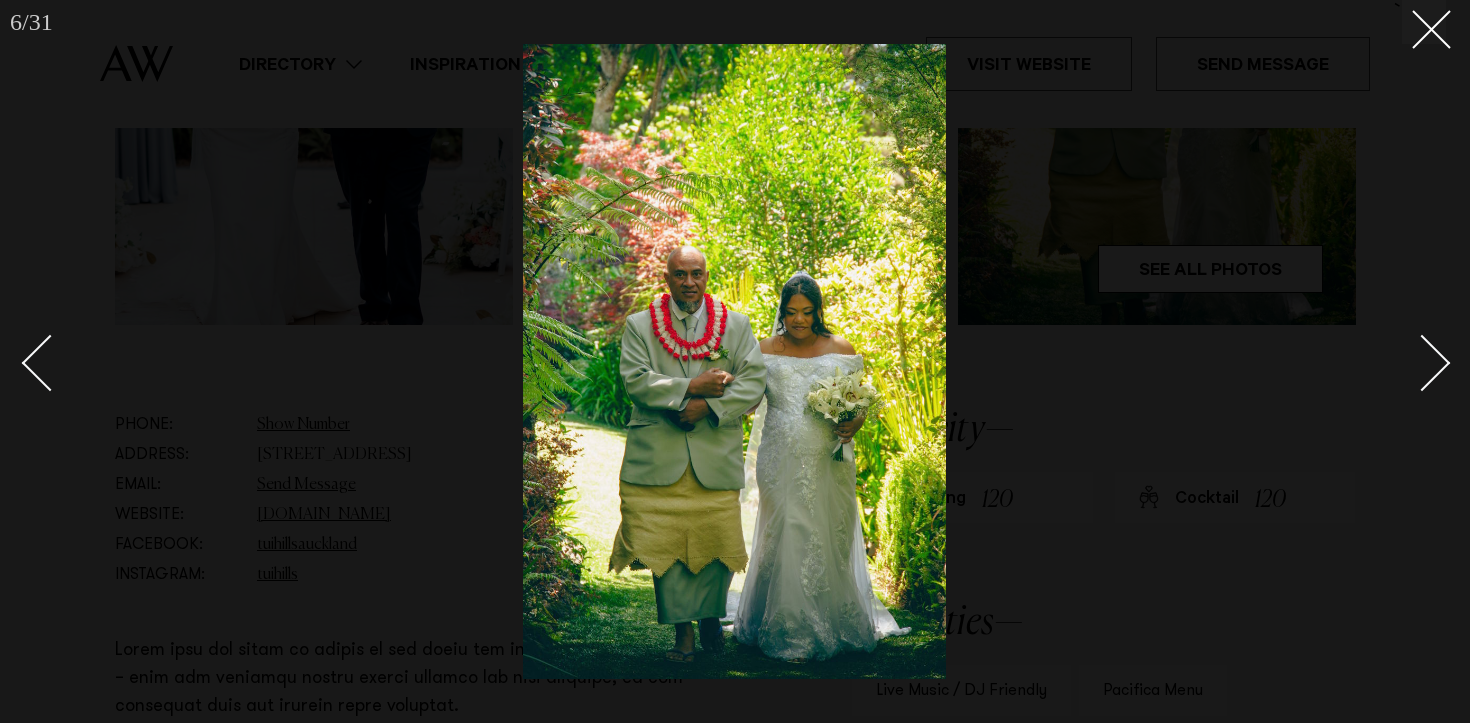 click at bounding box center (1422, 362) 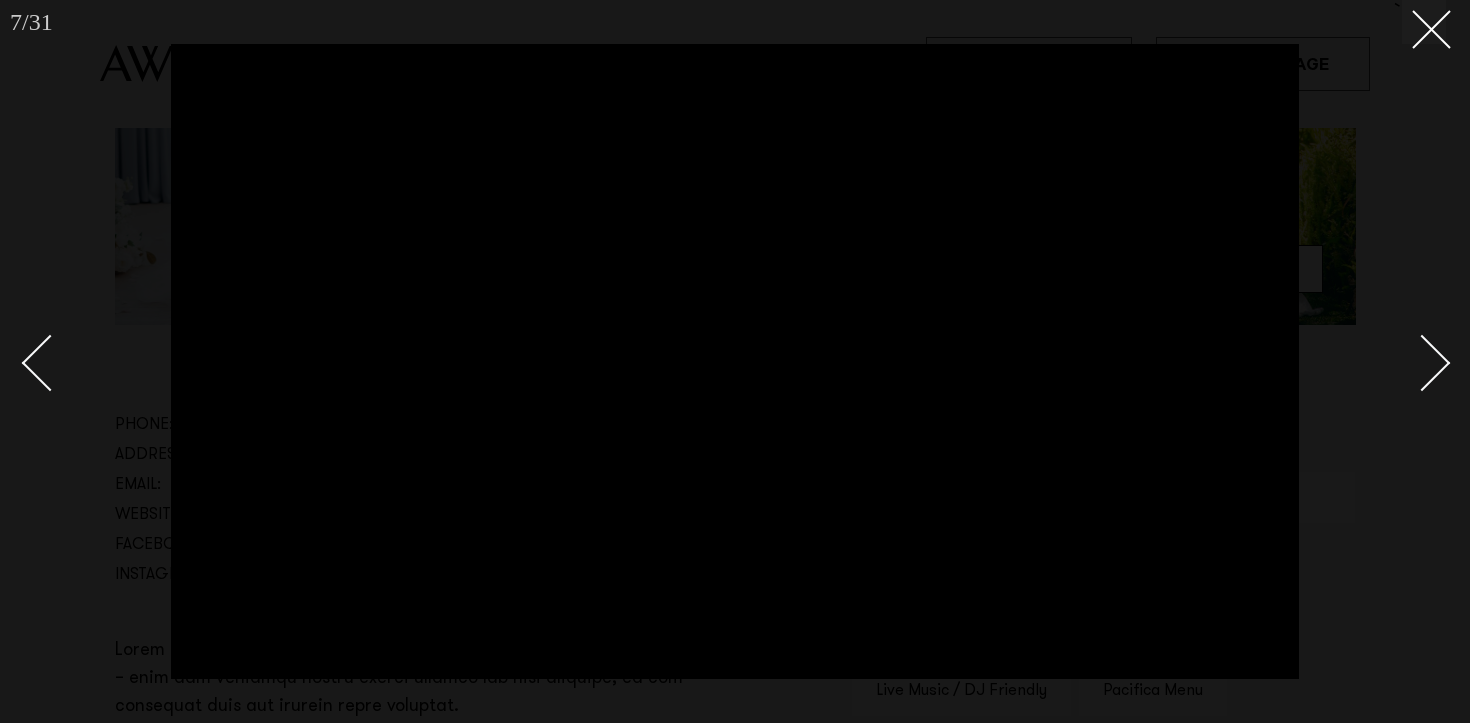 click at bounding box center [1422, 362] 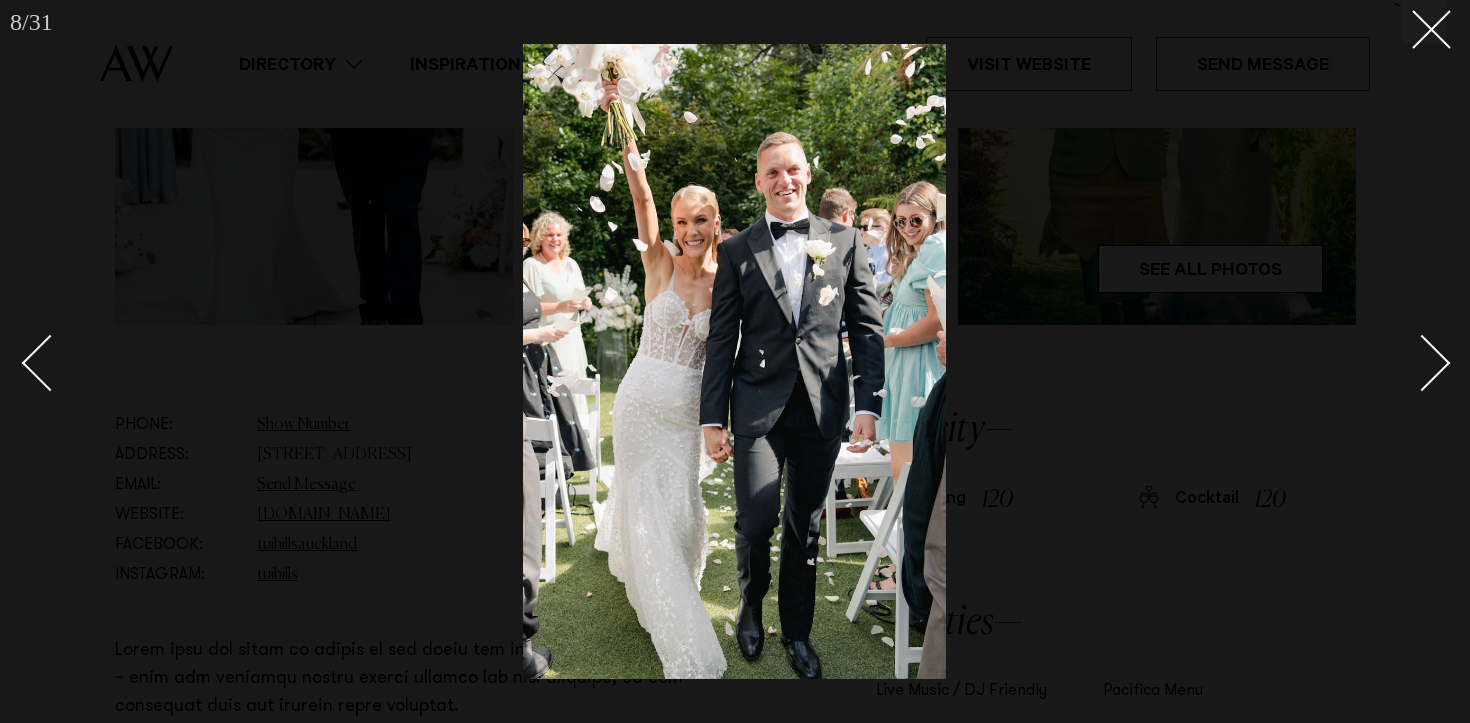 click at bounding box center (1422, 362) 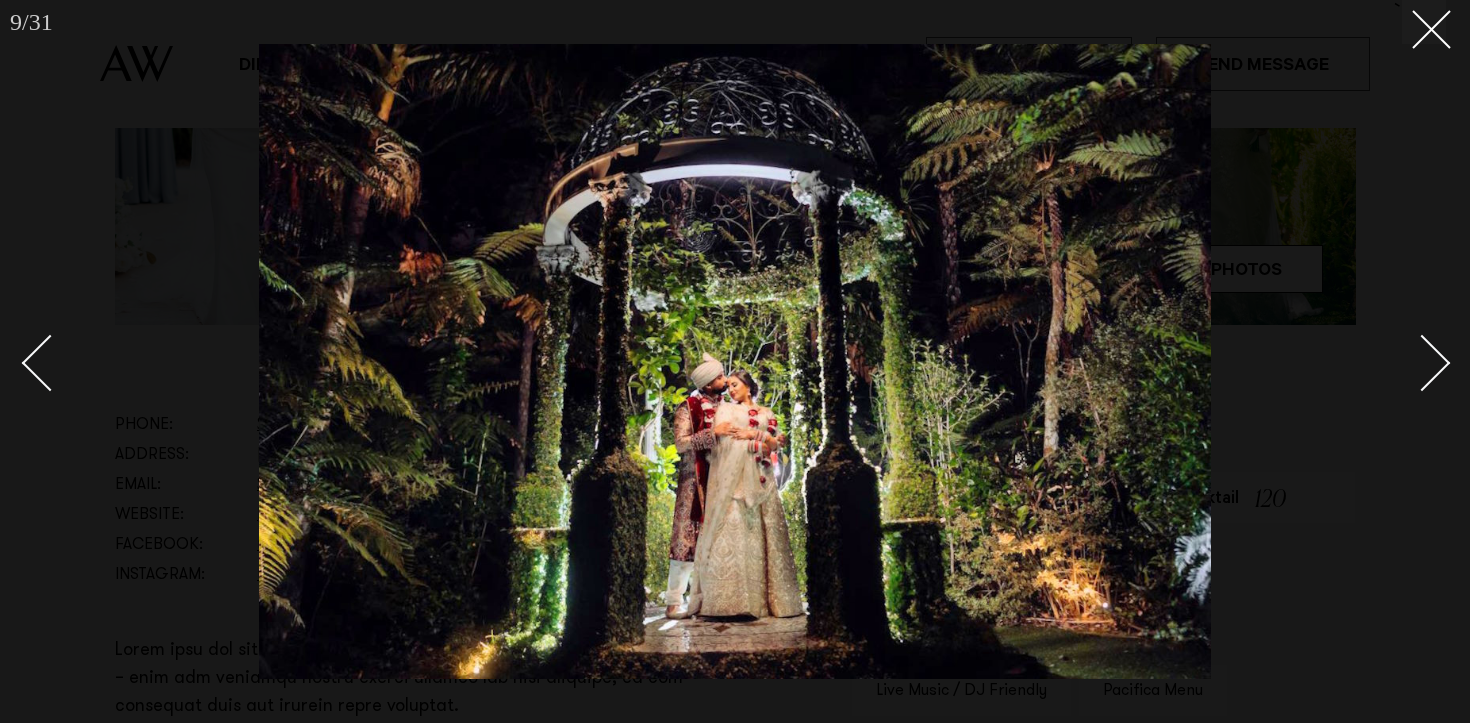 click at bounding box center [1422, 362] 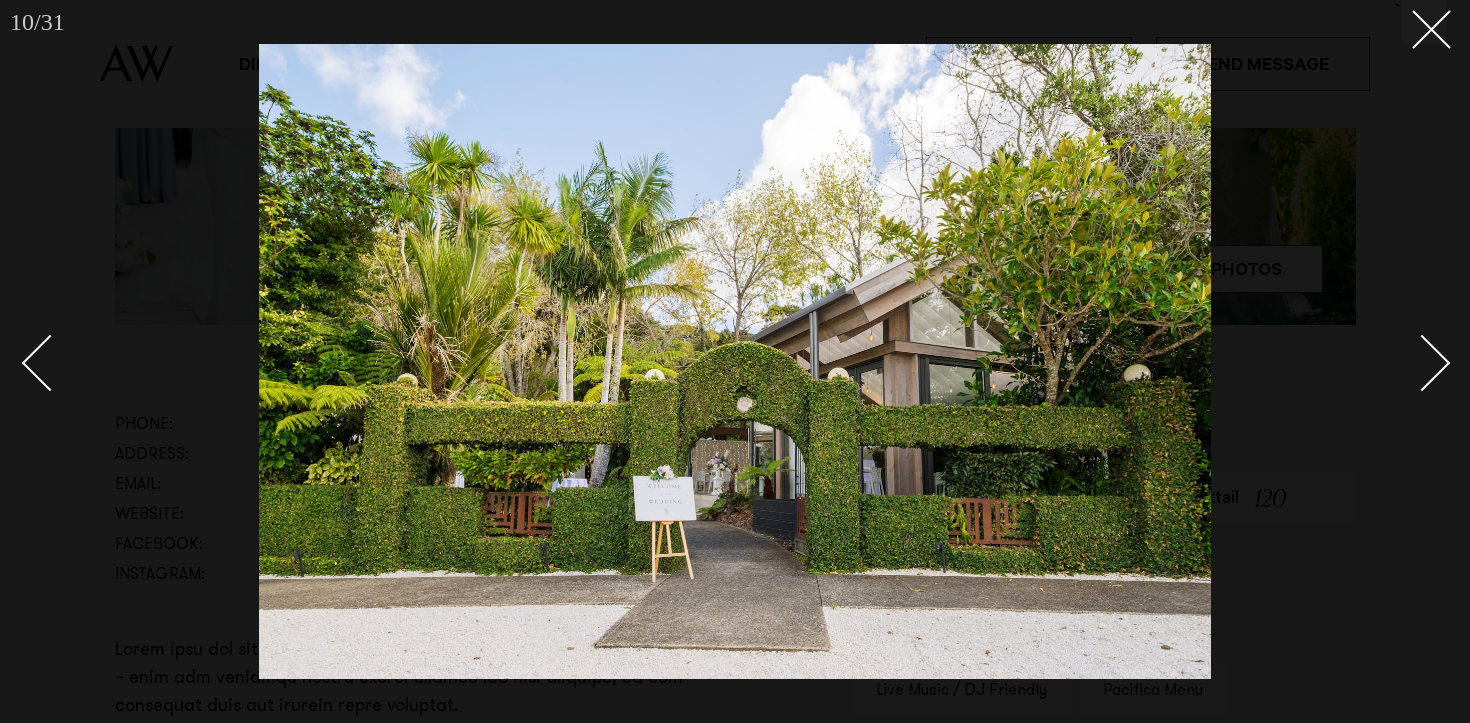 click at bounding box center [1411, 362] 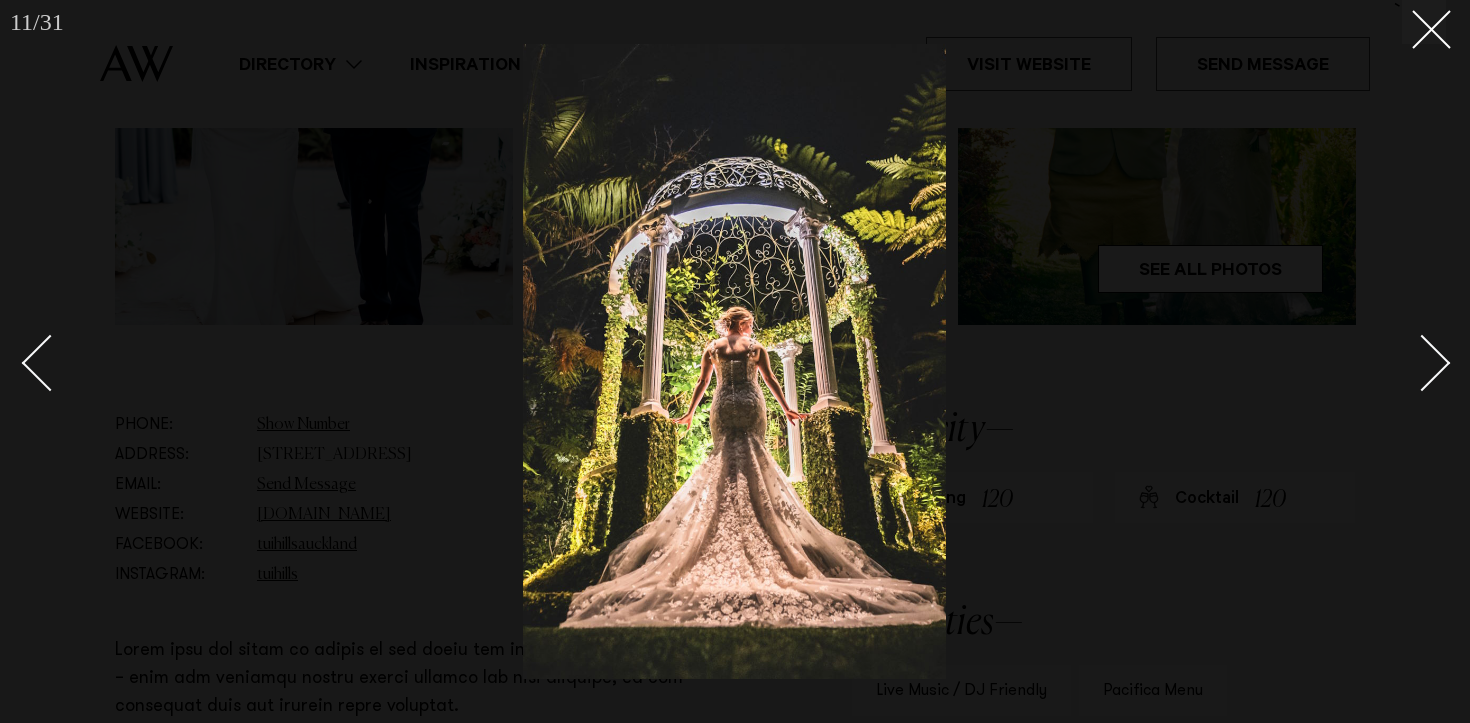click at bounding box center [1411, 362] 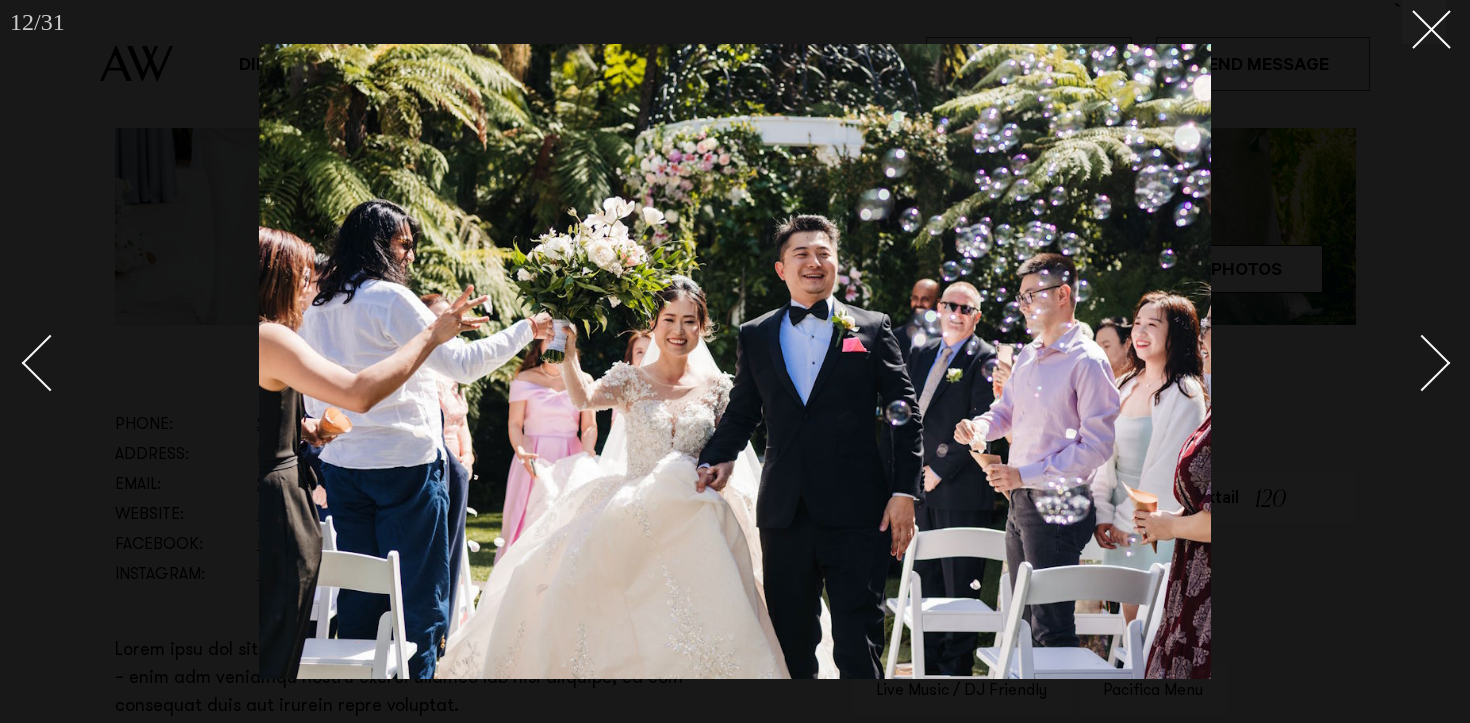 click at bounding box center (1411, 362) 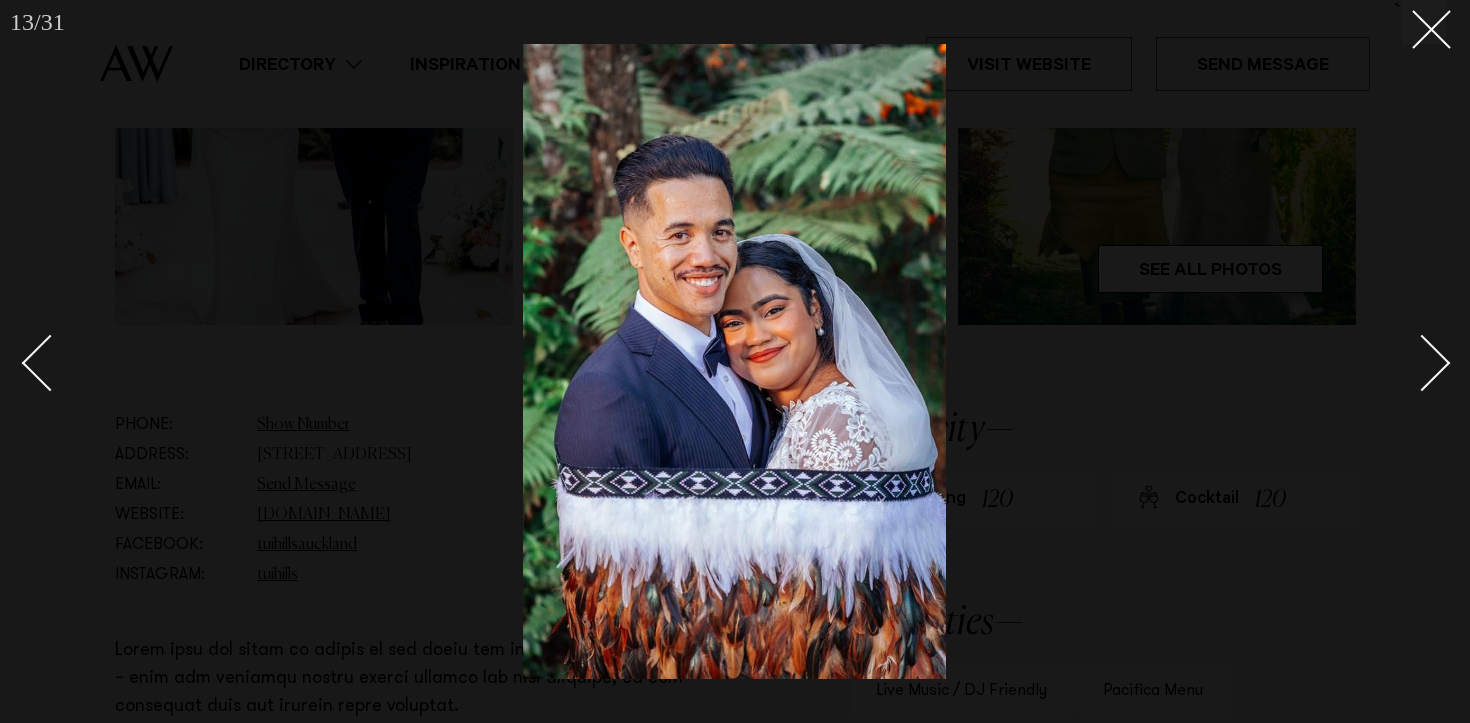 click at bounding box center (1422, 362) 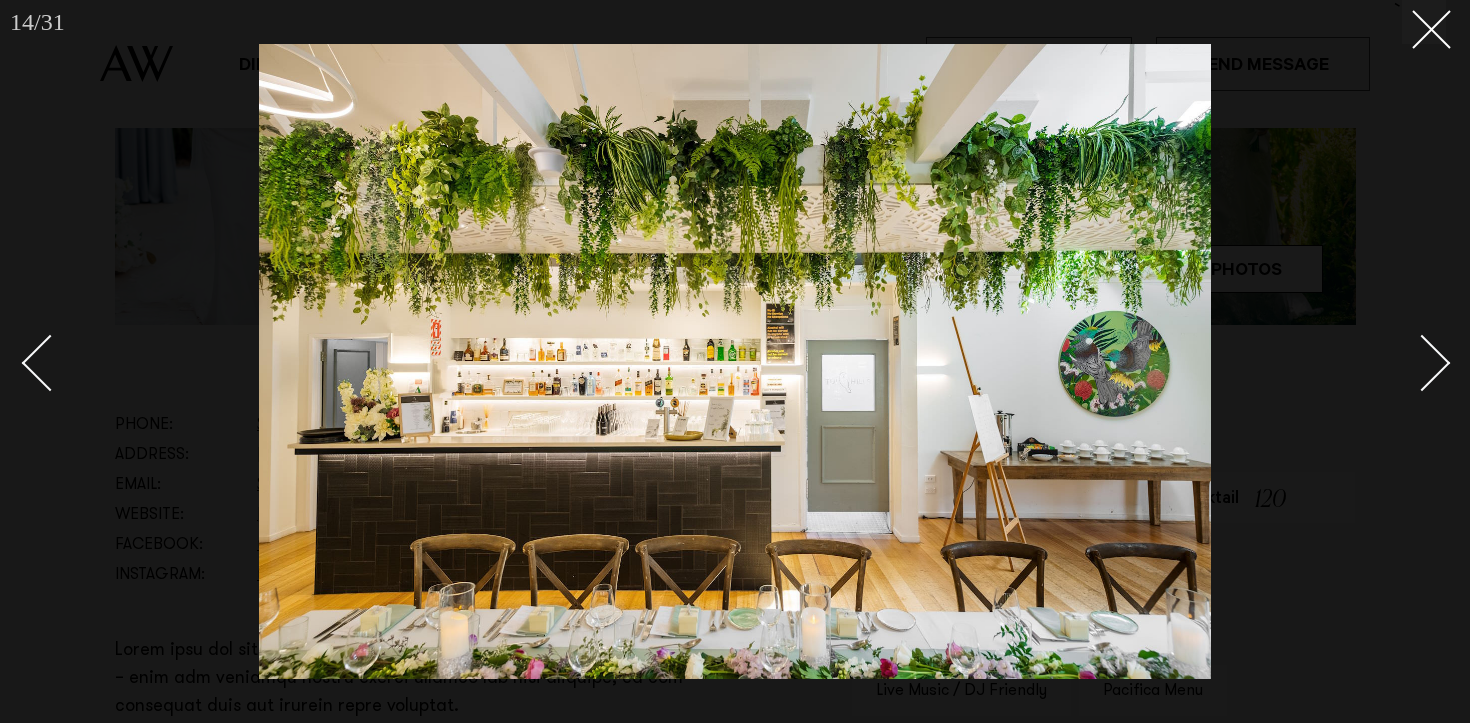 click at bounding box center [1422, 362] 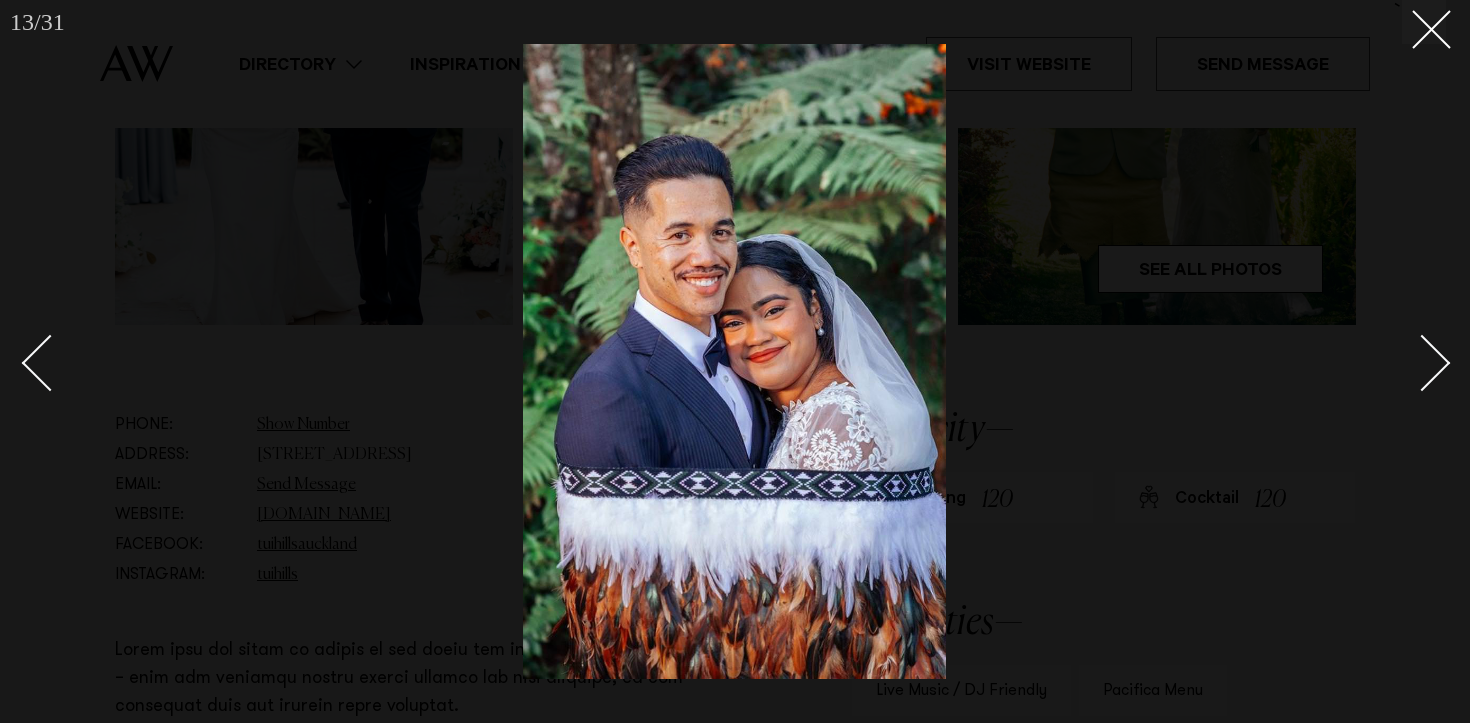 click at bounding box center [1422, 362] 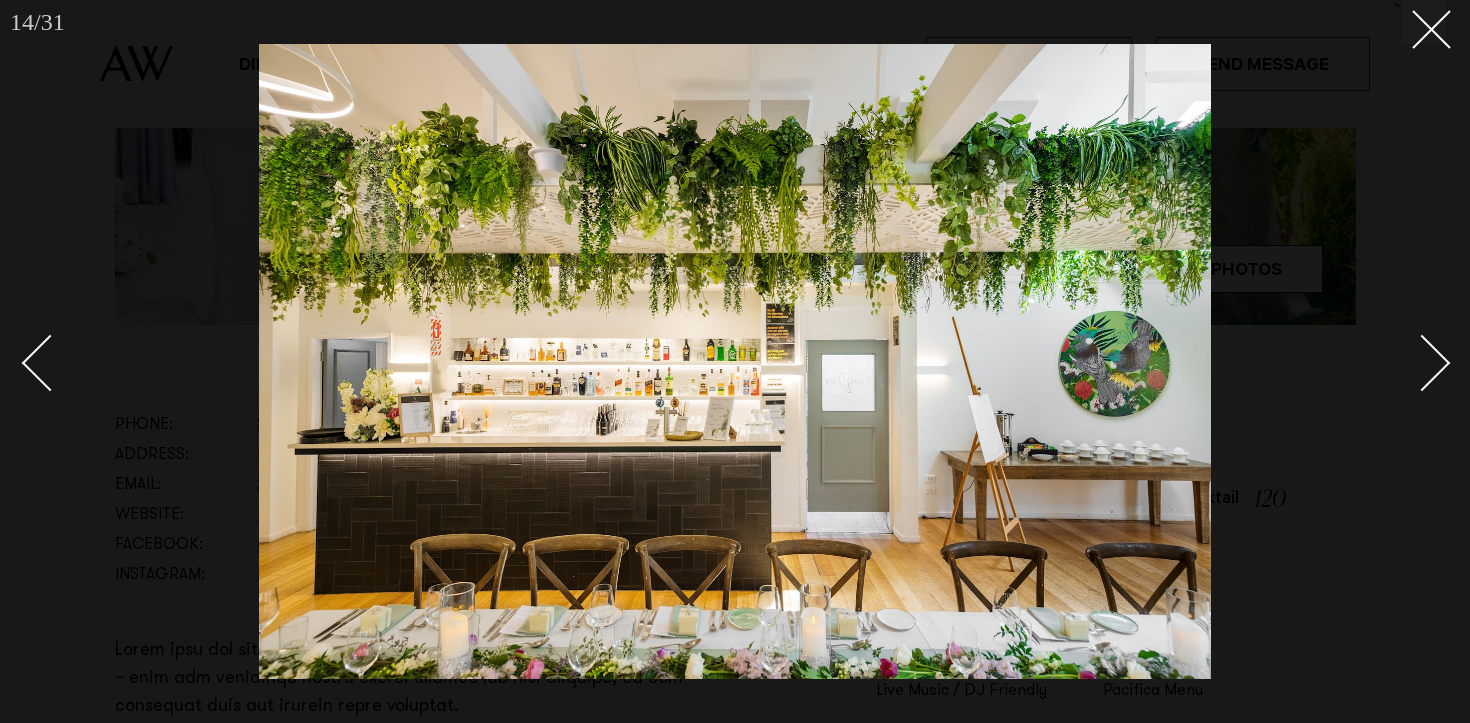 click at bounding box center (1422, 362) 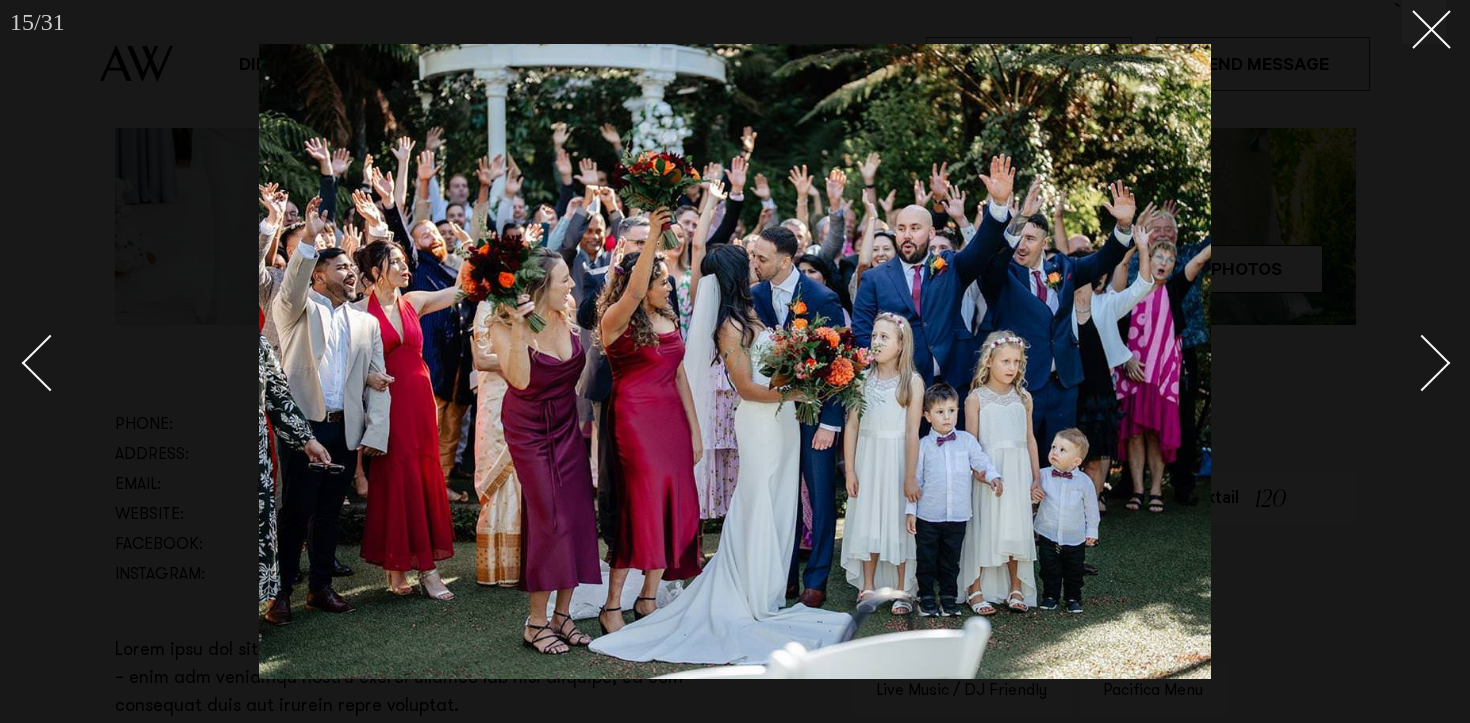 click at bounding box center (1422, 362) 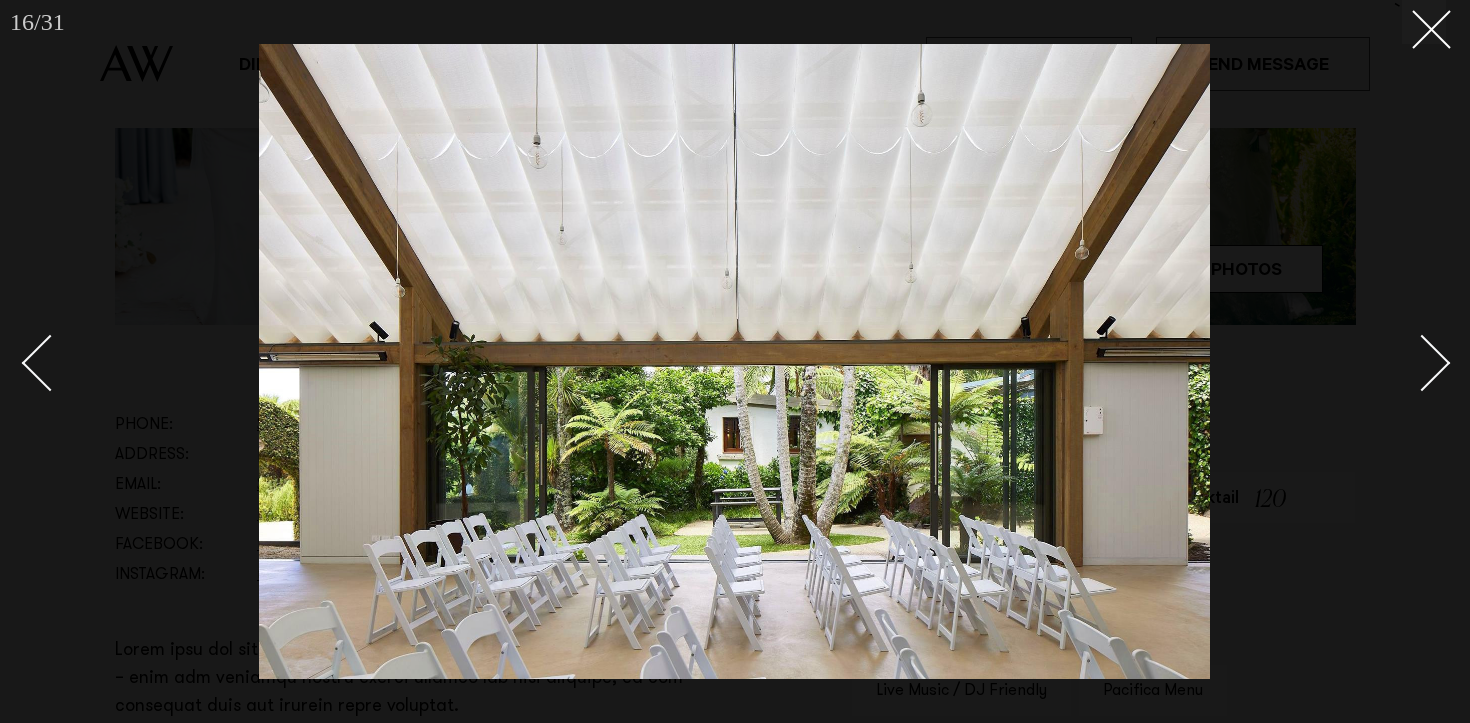 click at bounding box center [1422, 362] 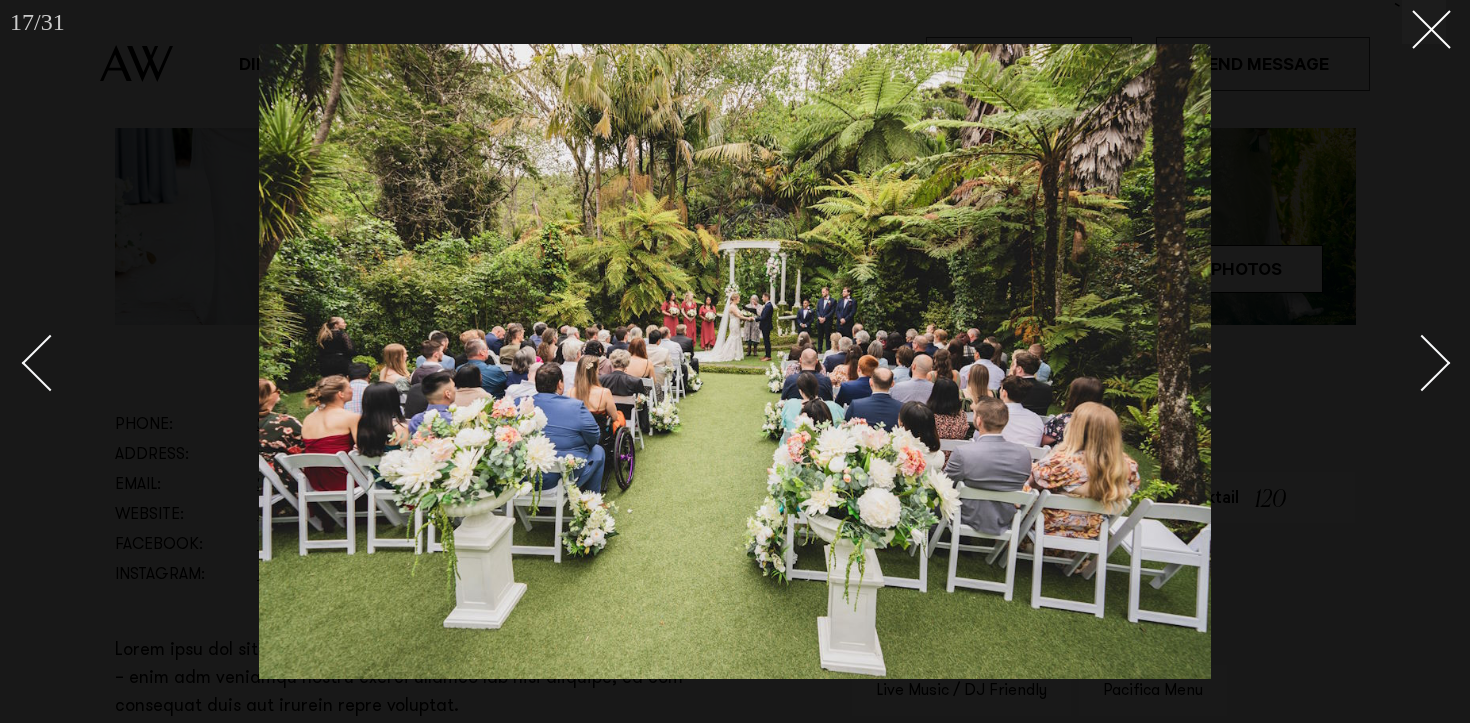 click at bounding box center (1422, 362) 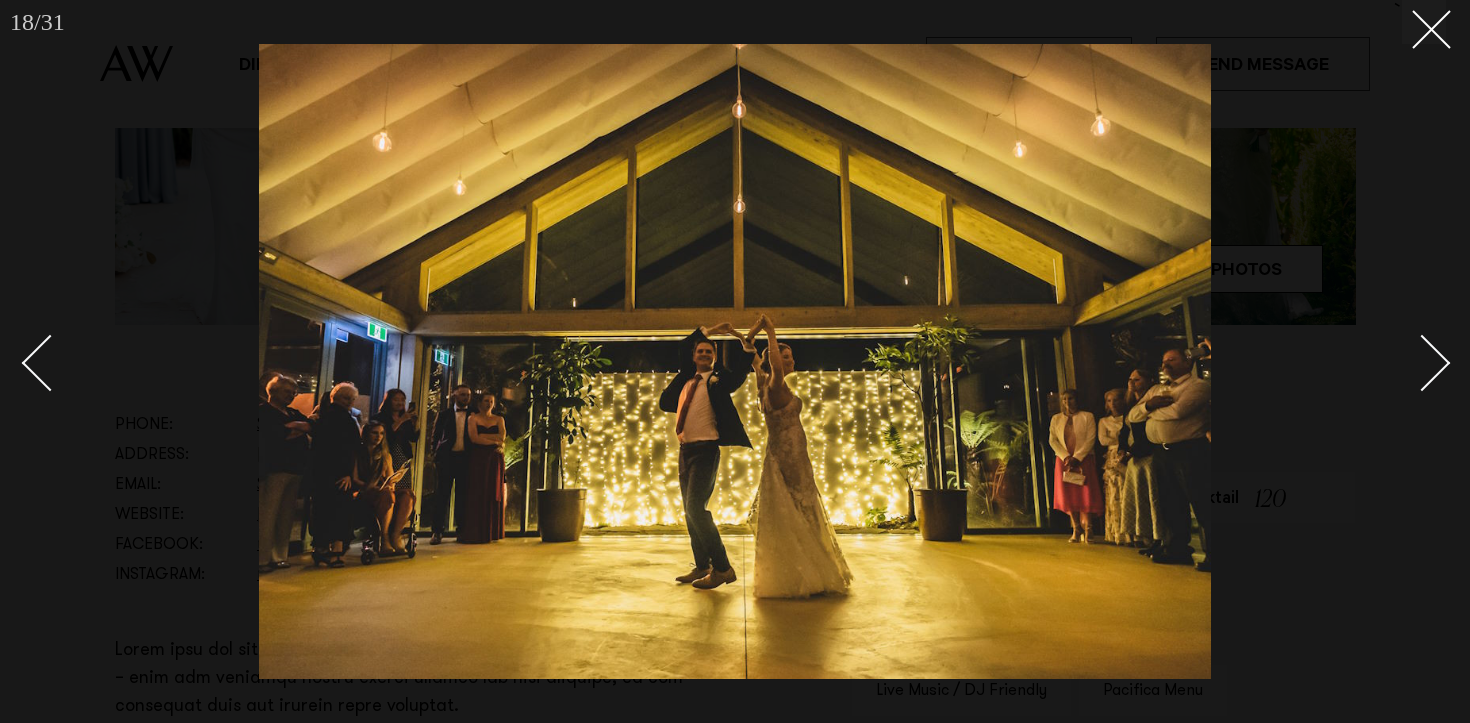 click at bounding box center (1422, 362) 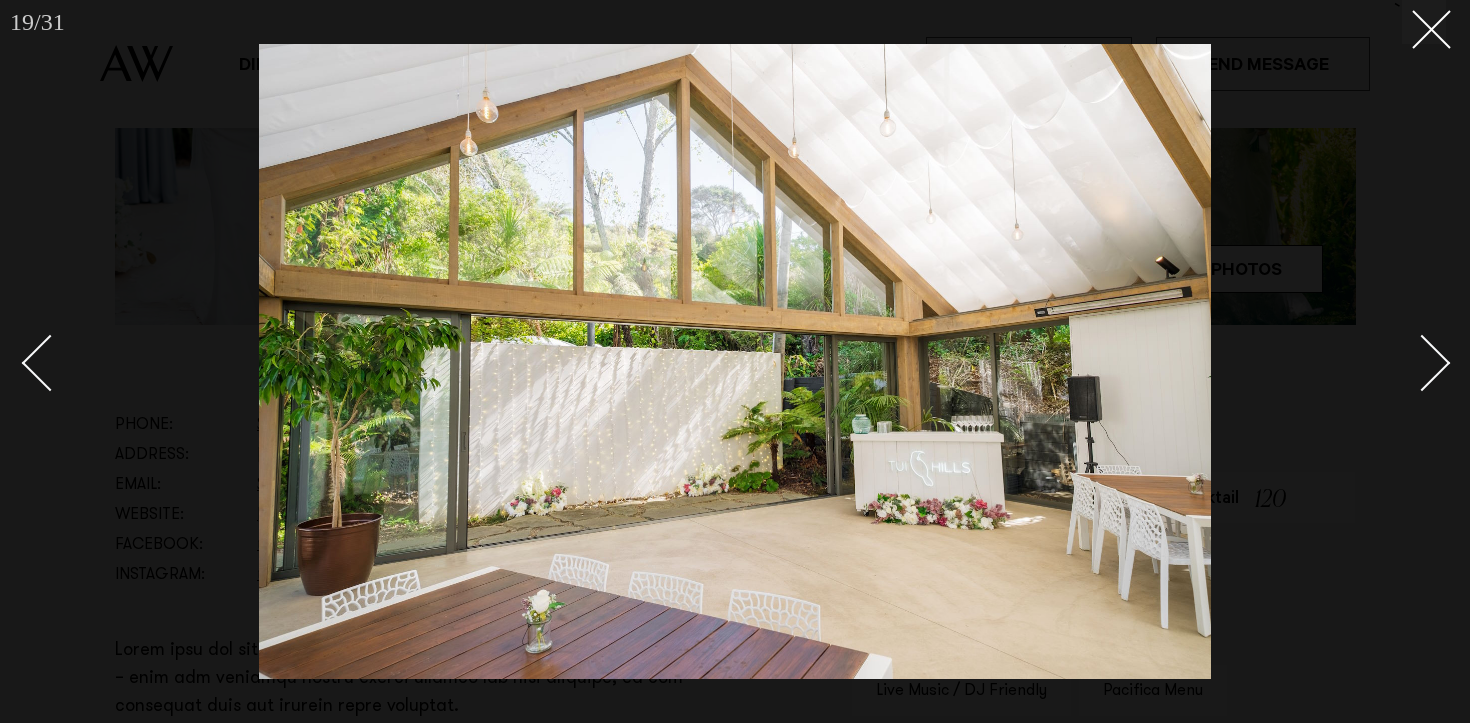 click at bounding box center (1422, 362) 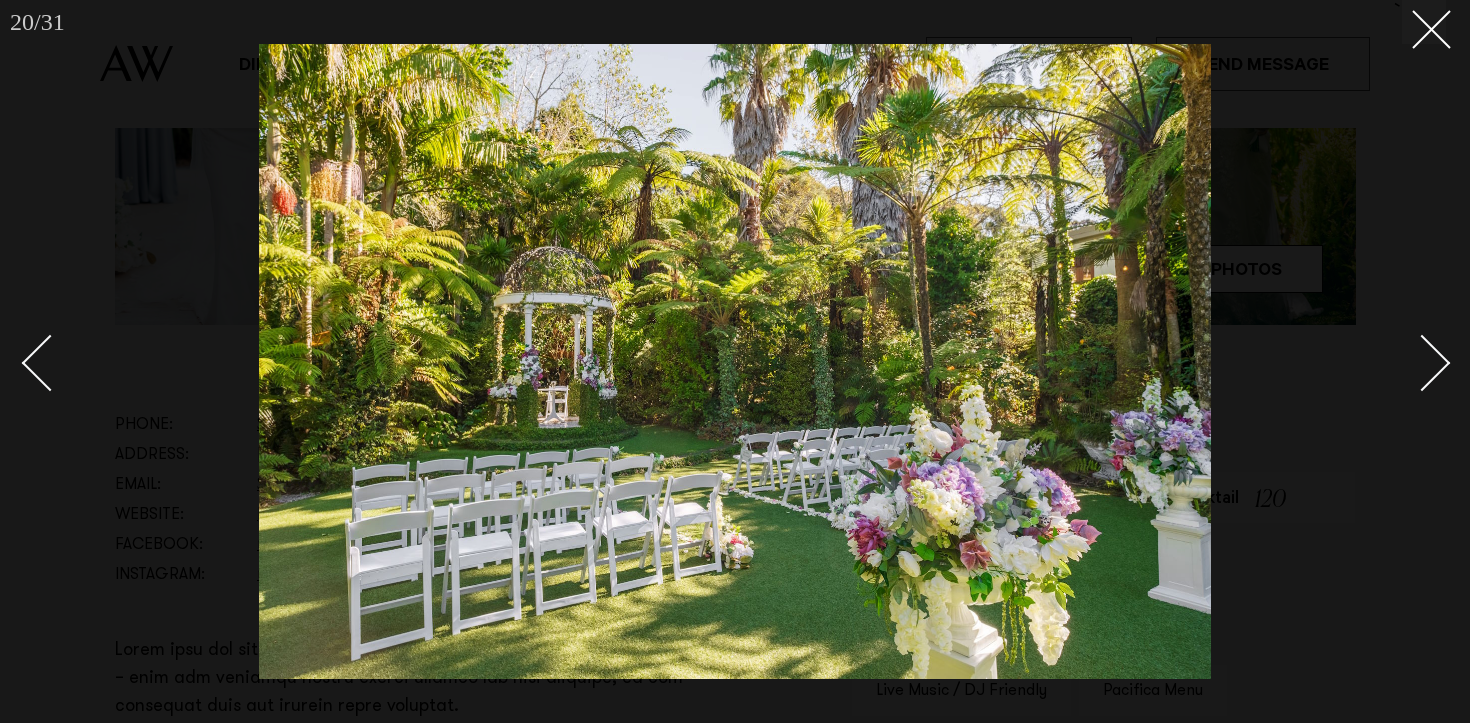 click at bounding box center [1422, 362] 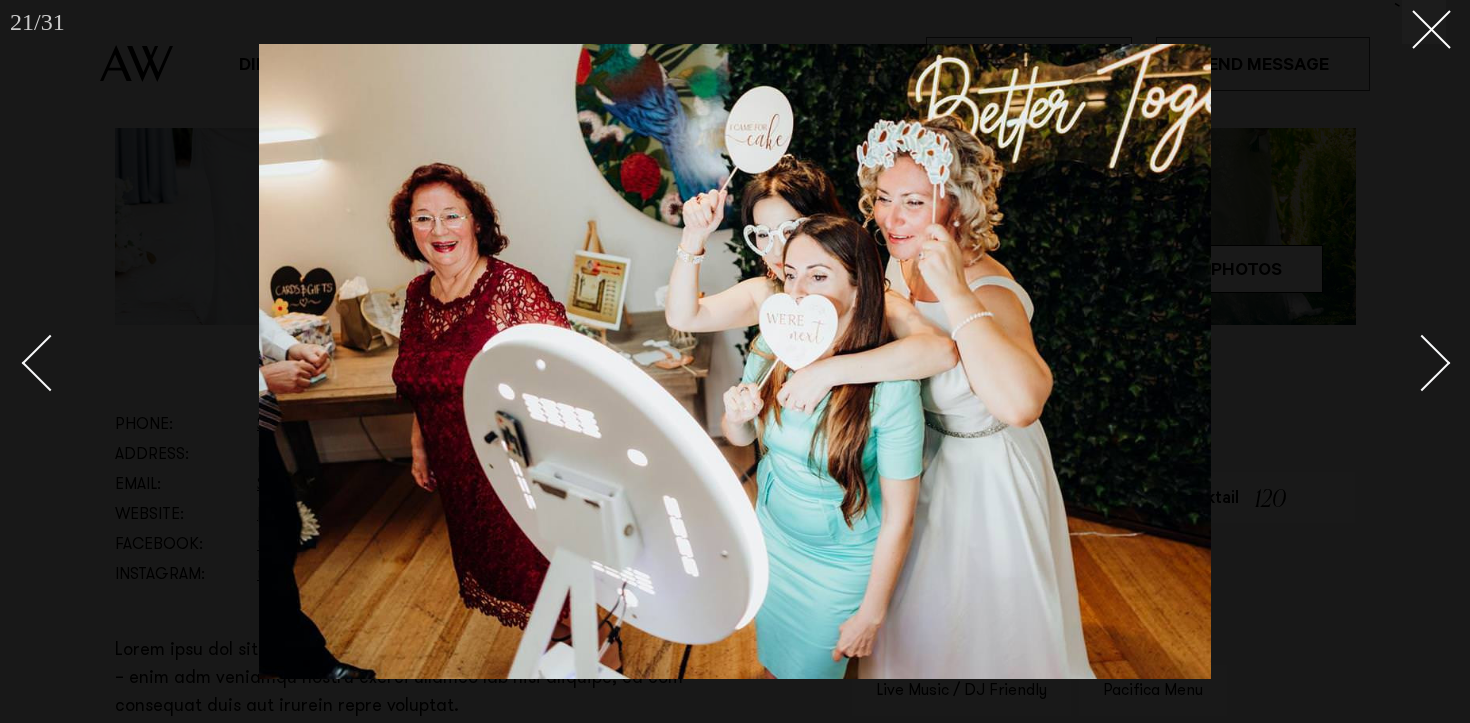 click at bounding box center (1422, 362) 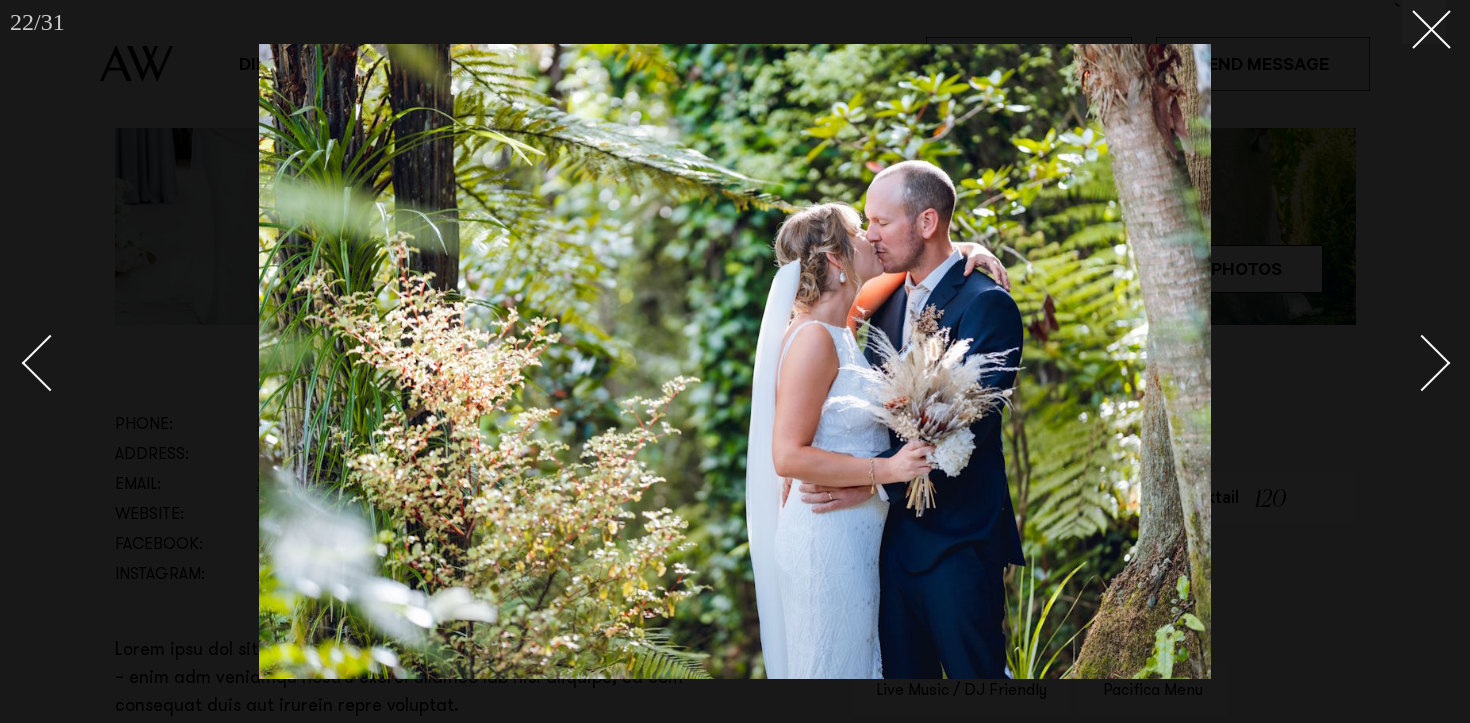 click at bounding box center (1422, 362) 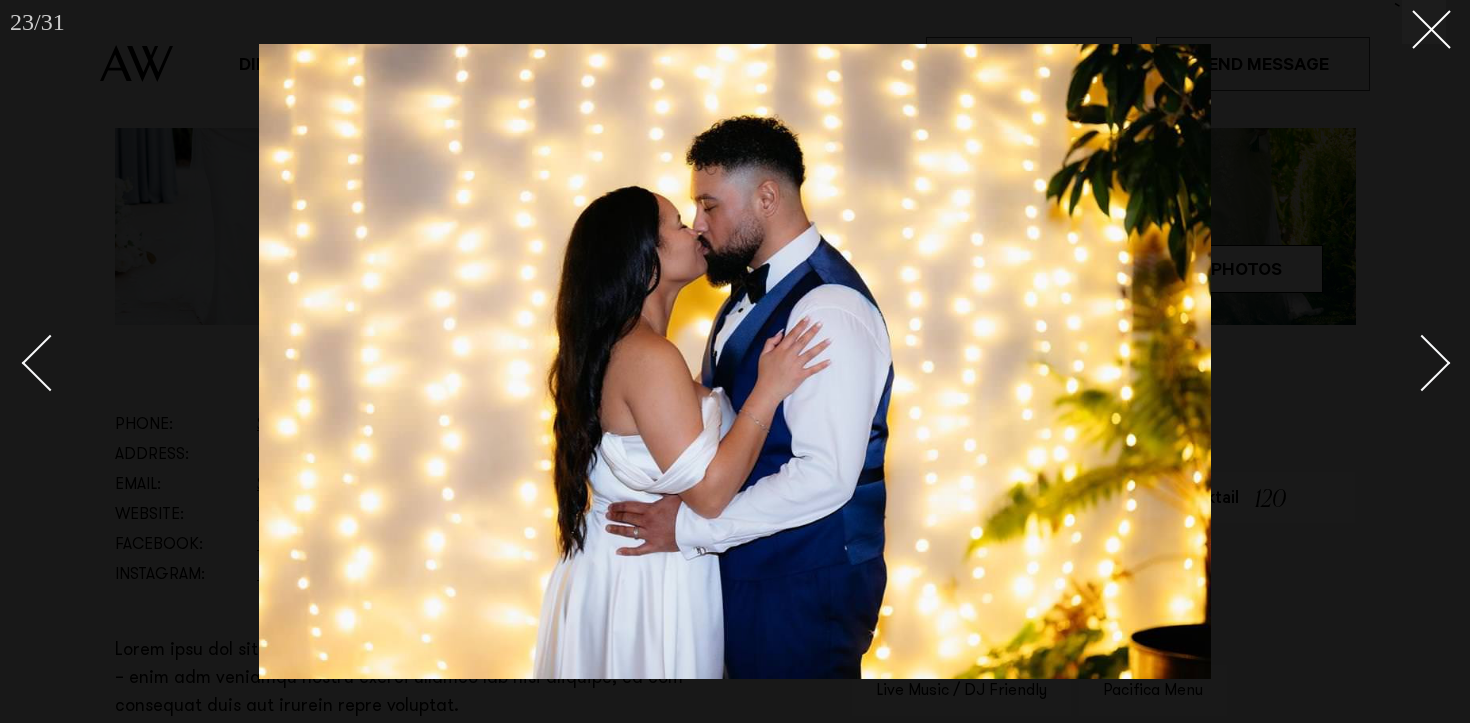 click at bounding box center [1422, 362] 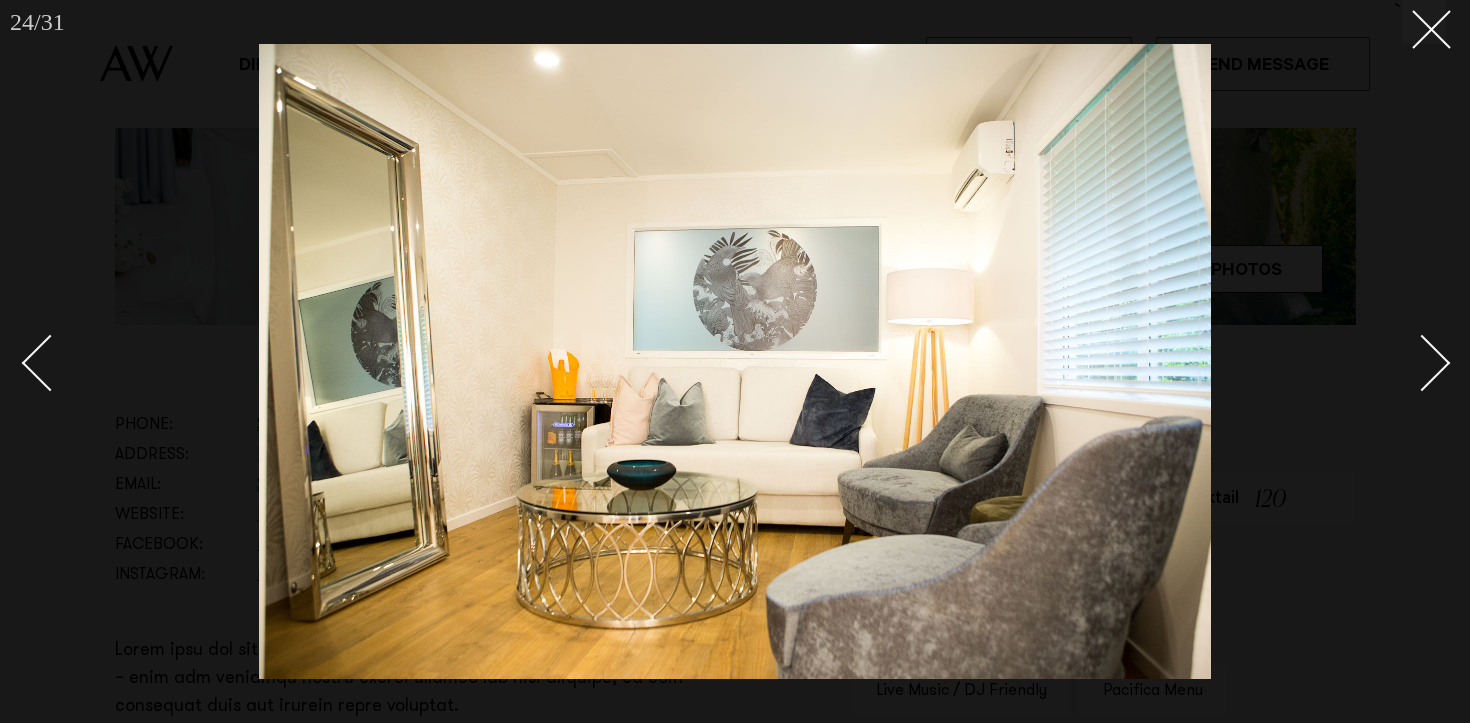 click at bounding box center (1422, 362) 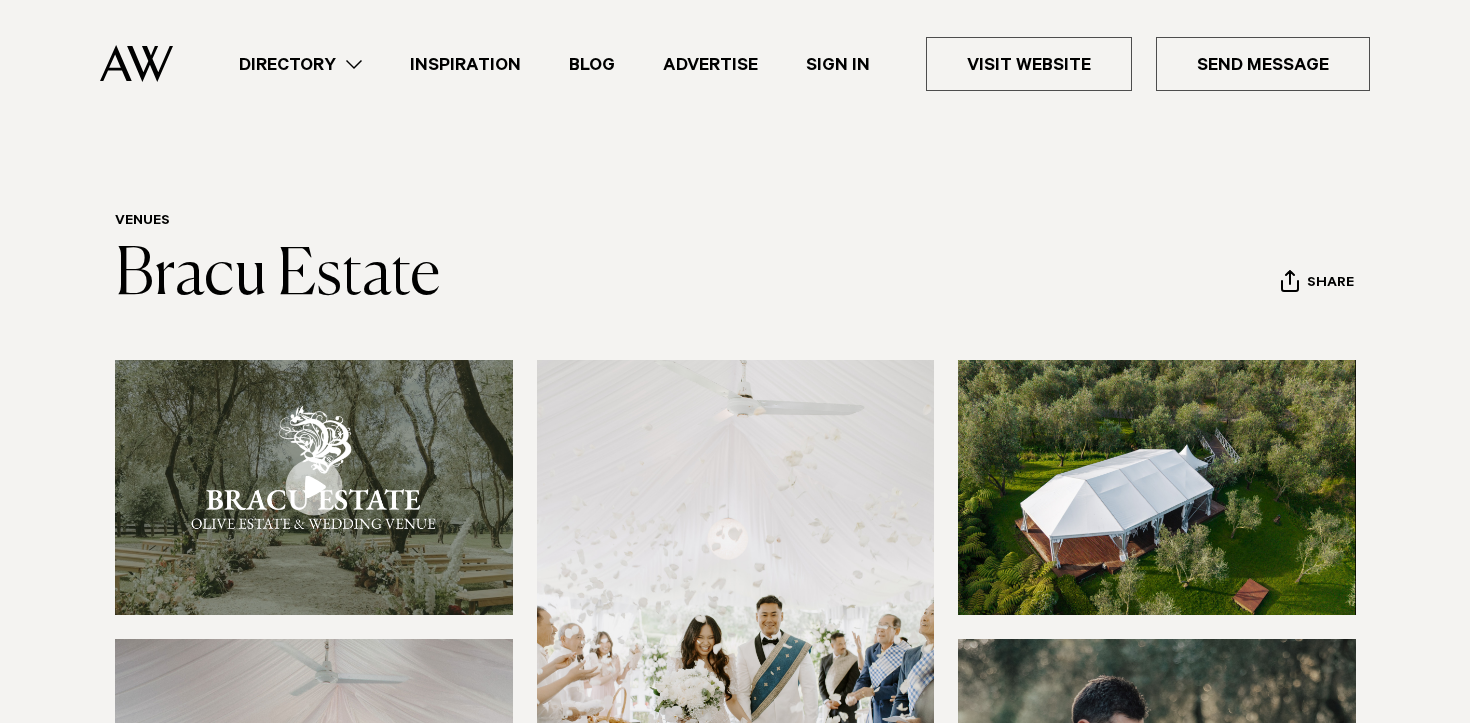 scroll, scrollTop: 0, scrollLeft: 0, axis: both 